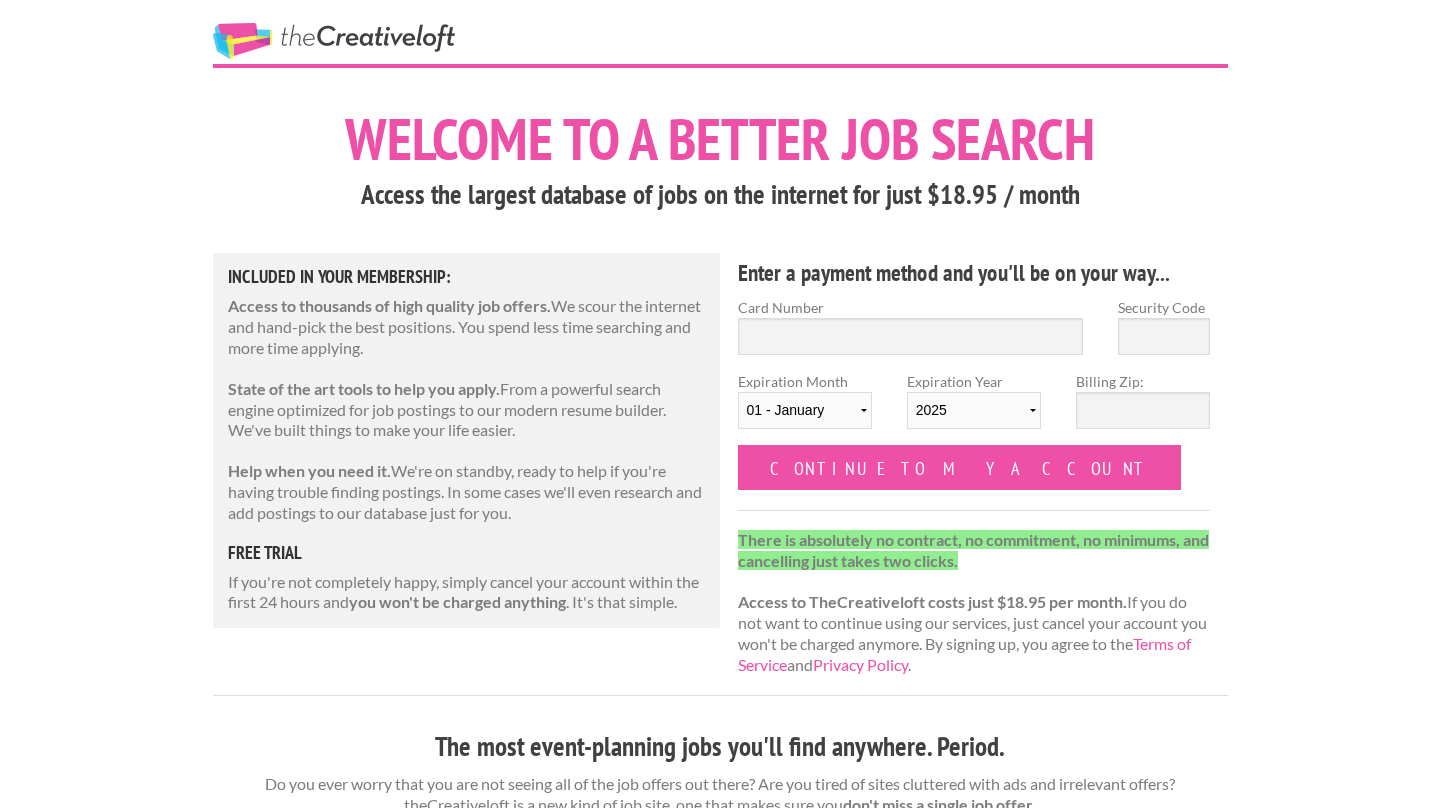 scroll, scrollTop: 22, scrollLeft: 0, axis: vertical 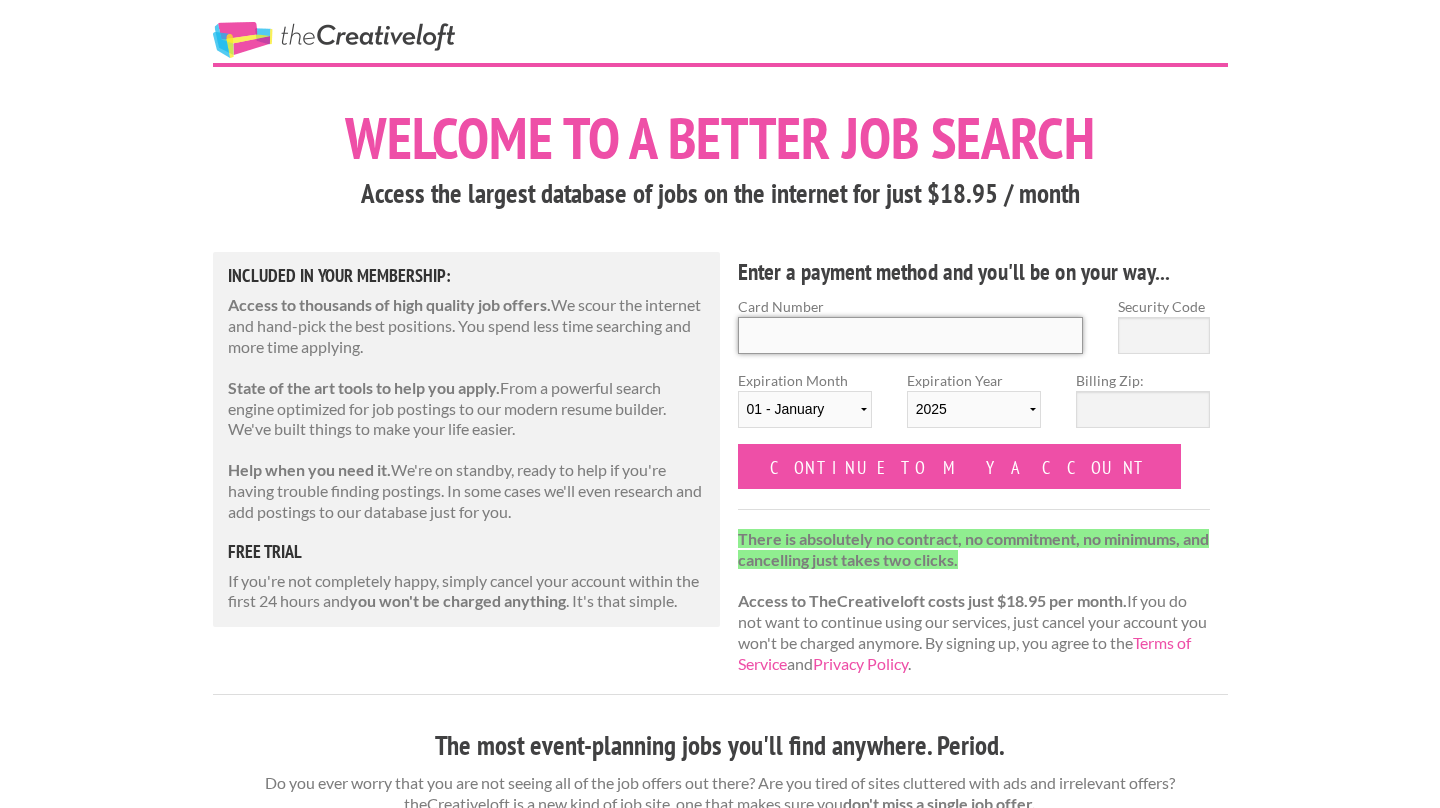 click on "Card Number" at bounding box center [911, 335] 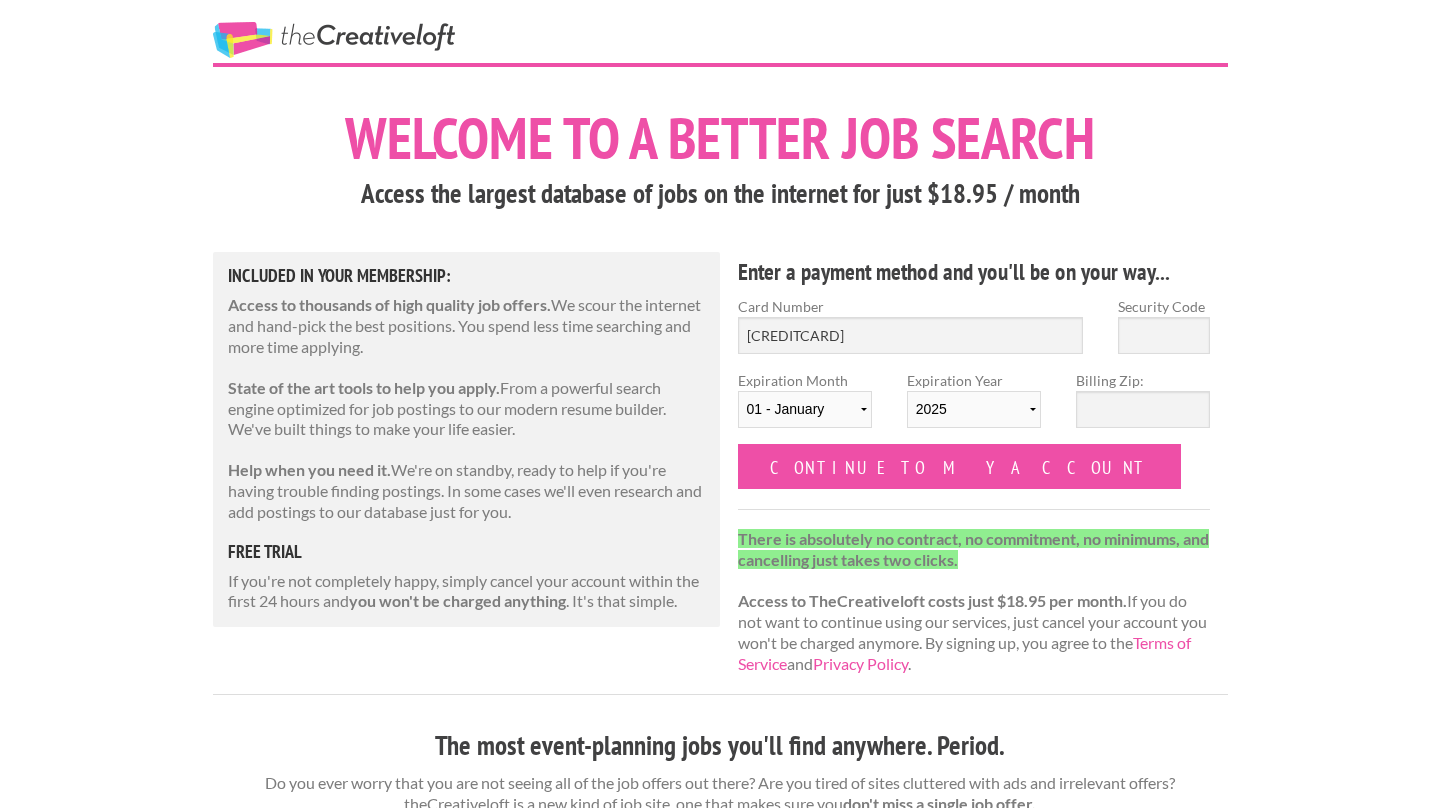 select on "07" 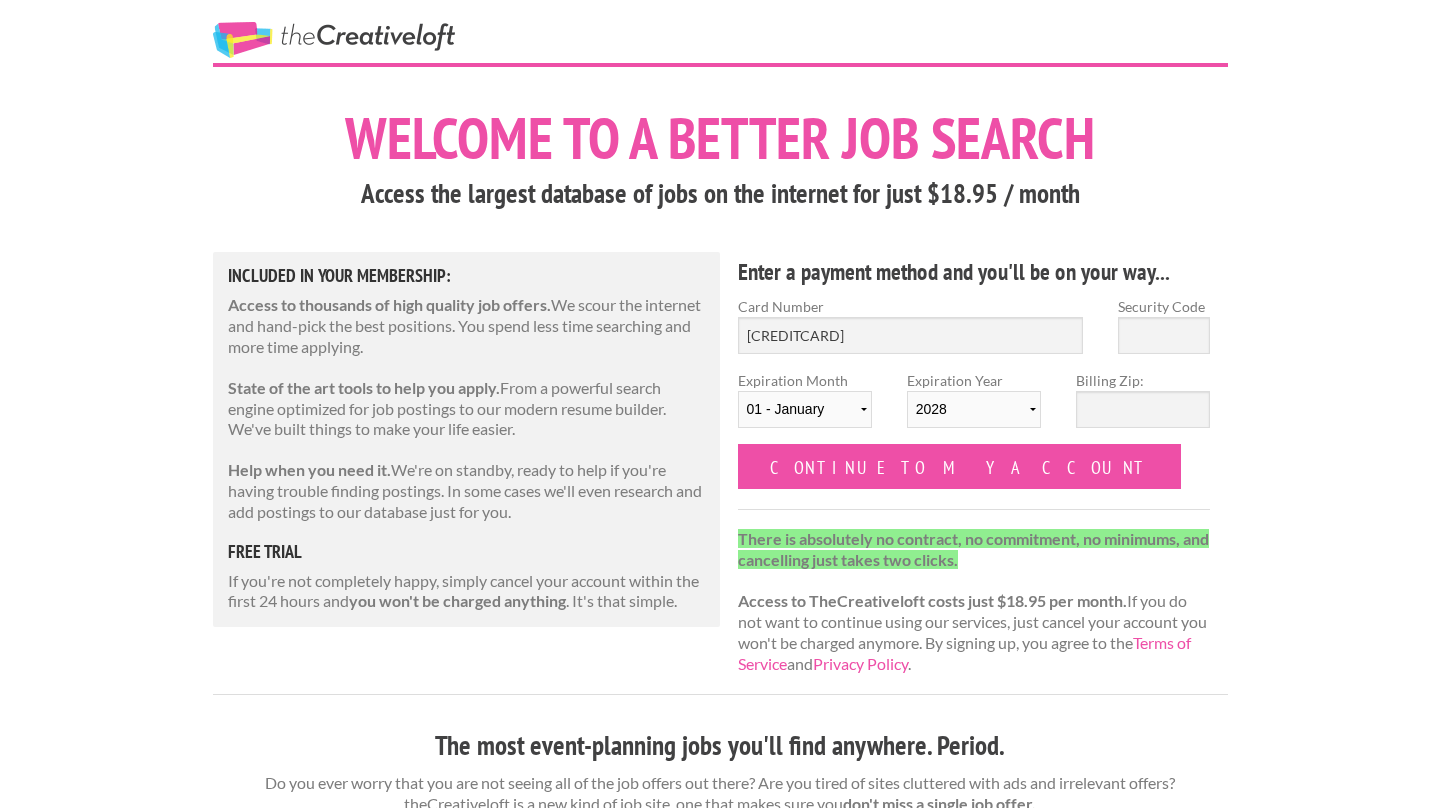 click on "Security Code" at bounding box center [1164, 306] 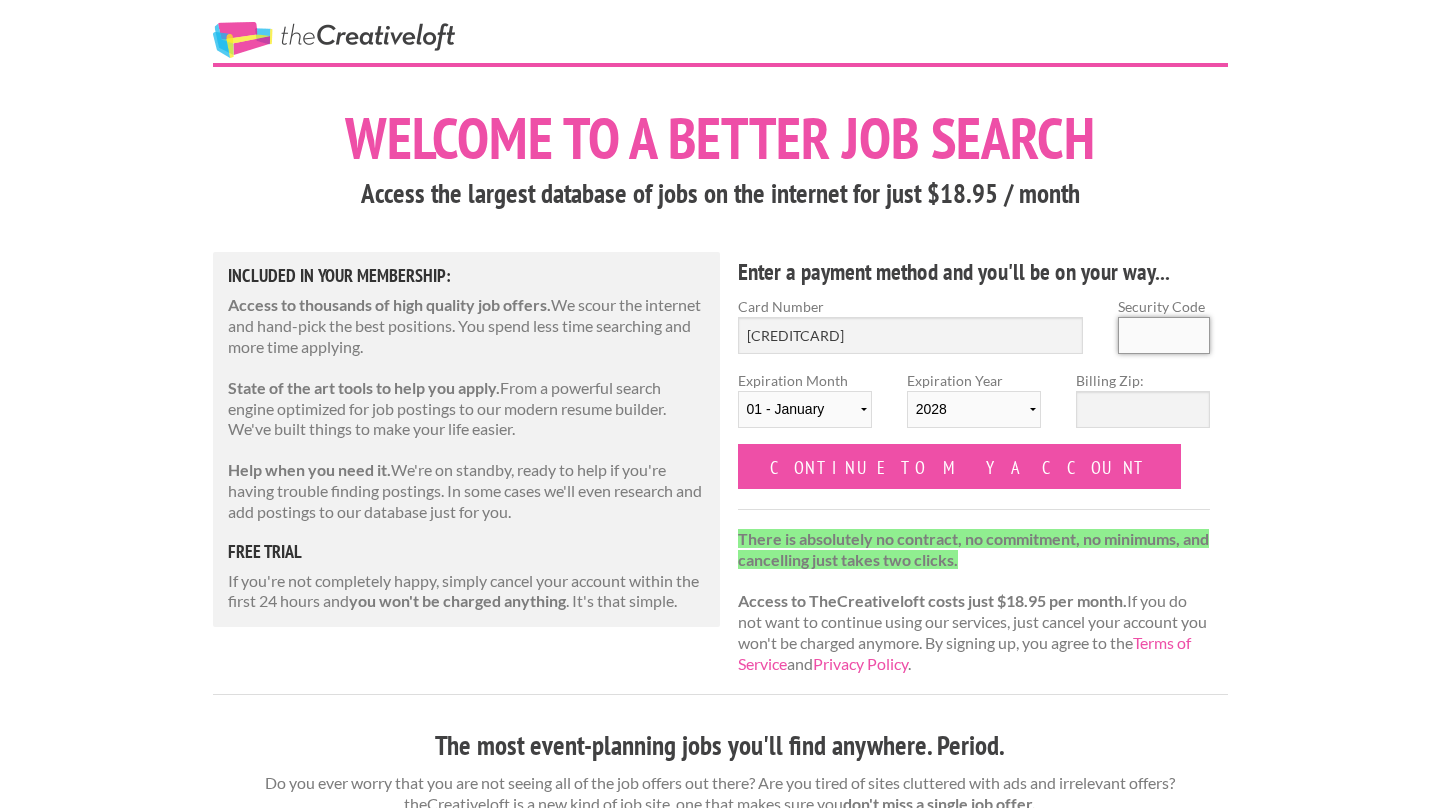 click on "Security Code" at bounding box center [1164, 335] 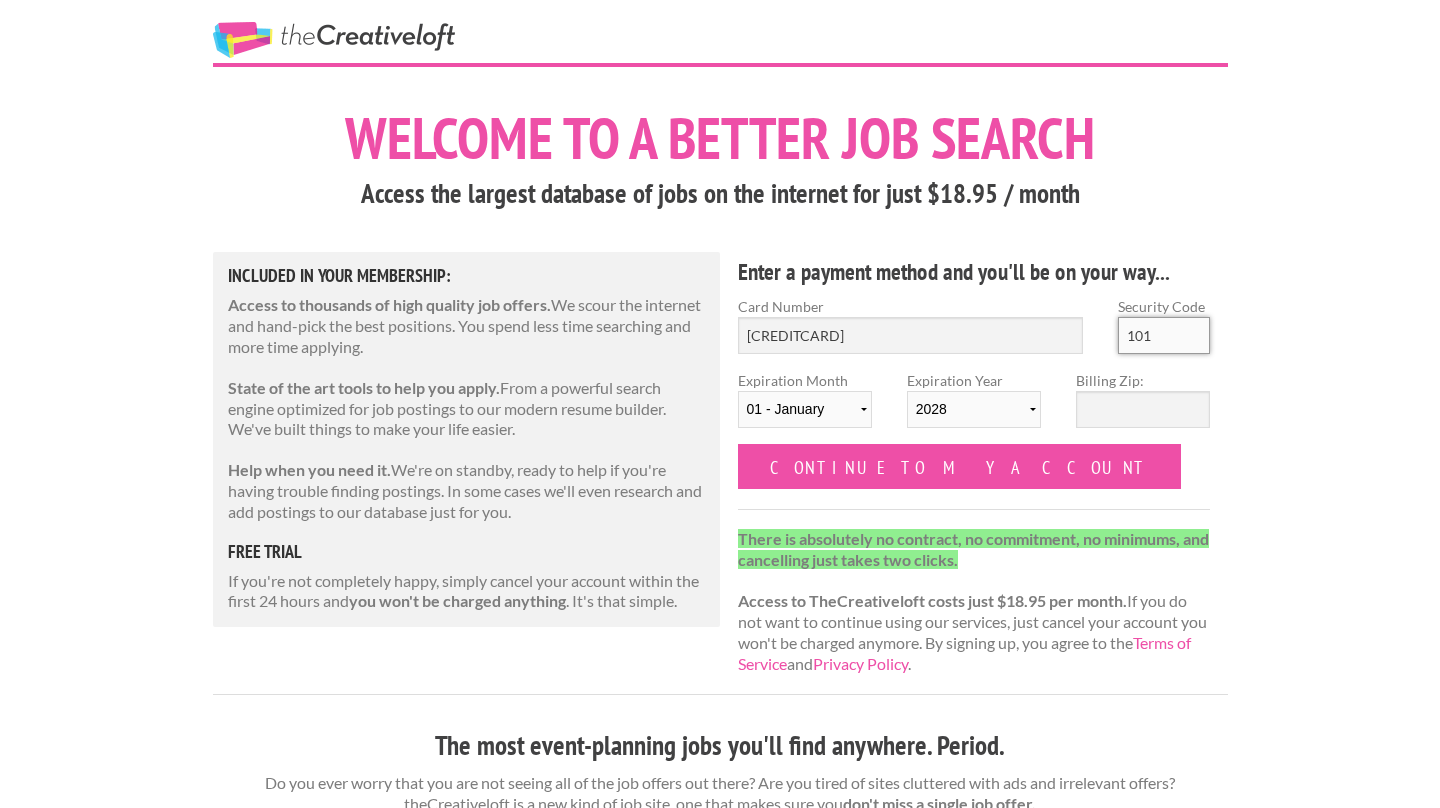 type on "101" 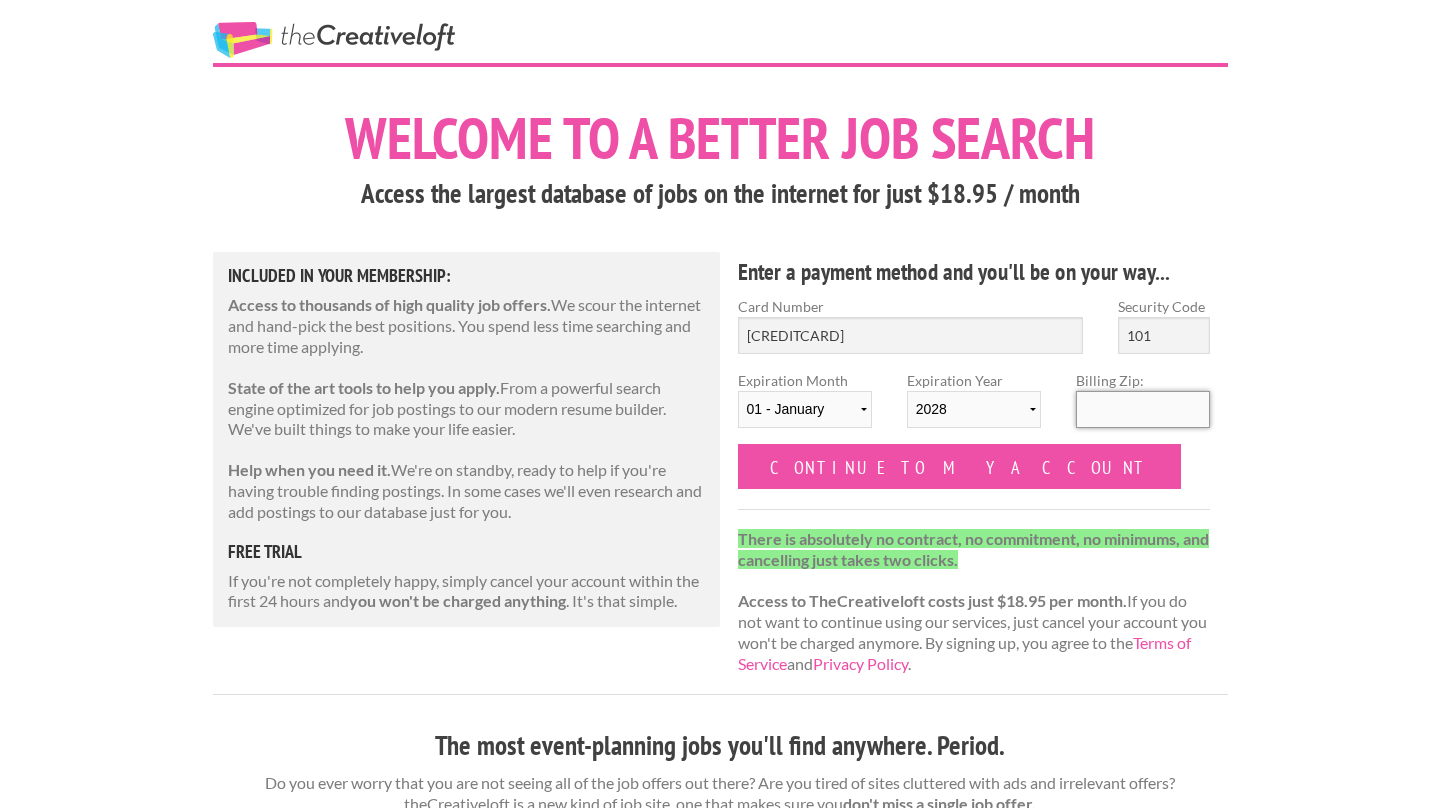 click on "Billing Zip:" at bounding box center [1143, 409] 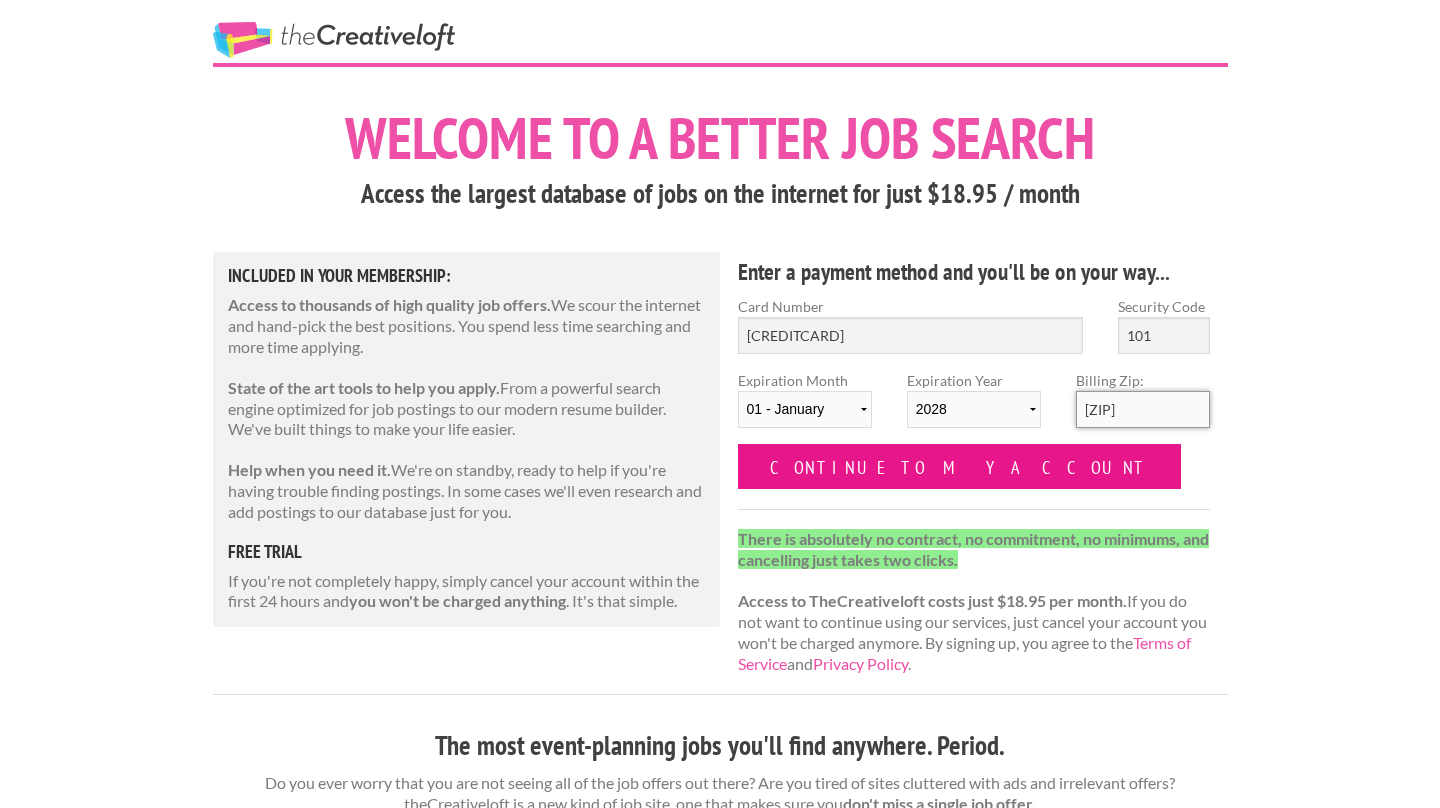type on "21202" 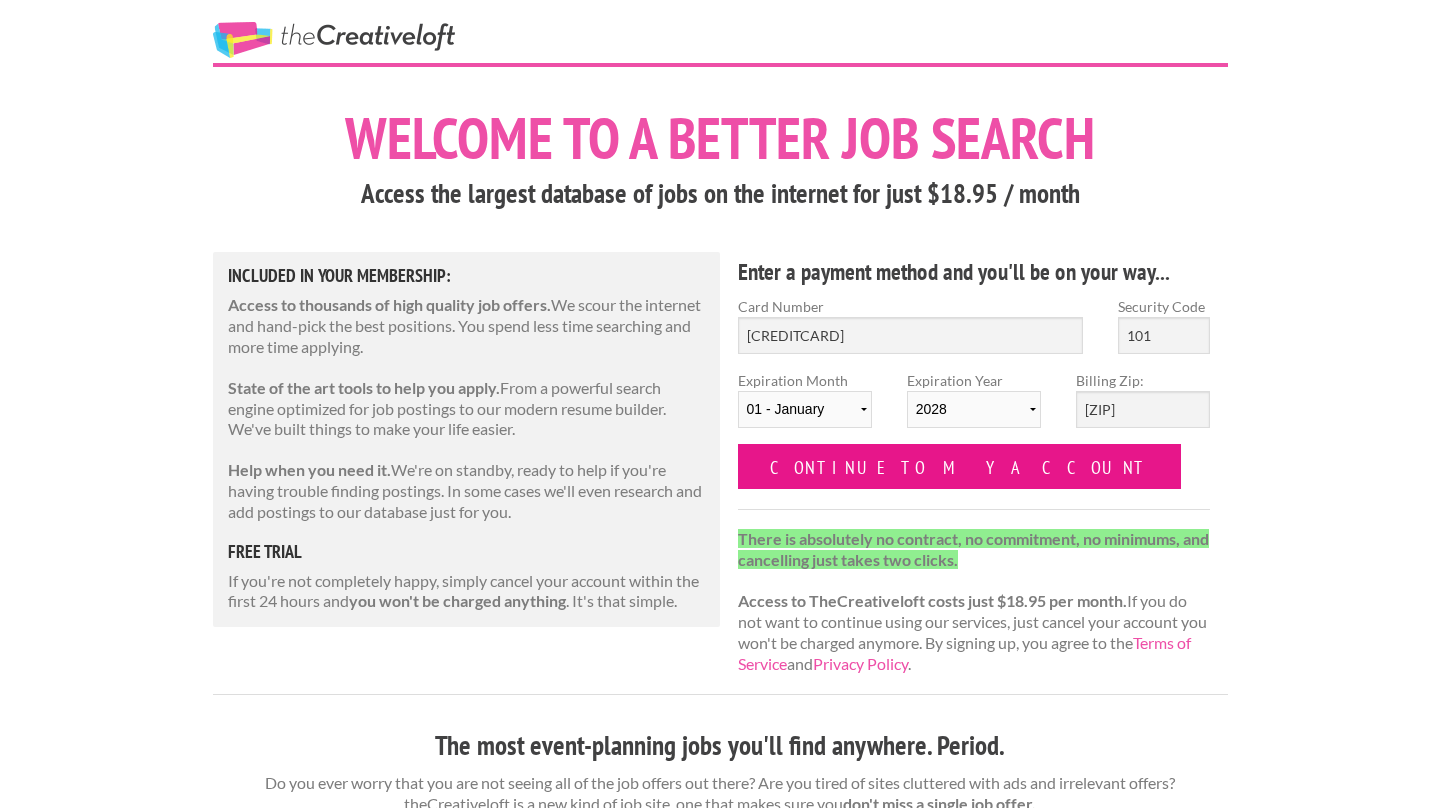 click on "Continue to my account" at bounding box center [960, 466] 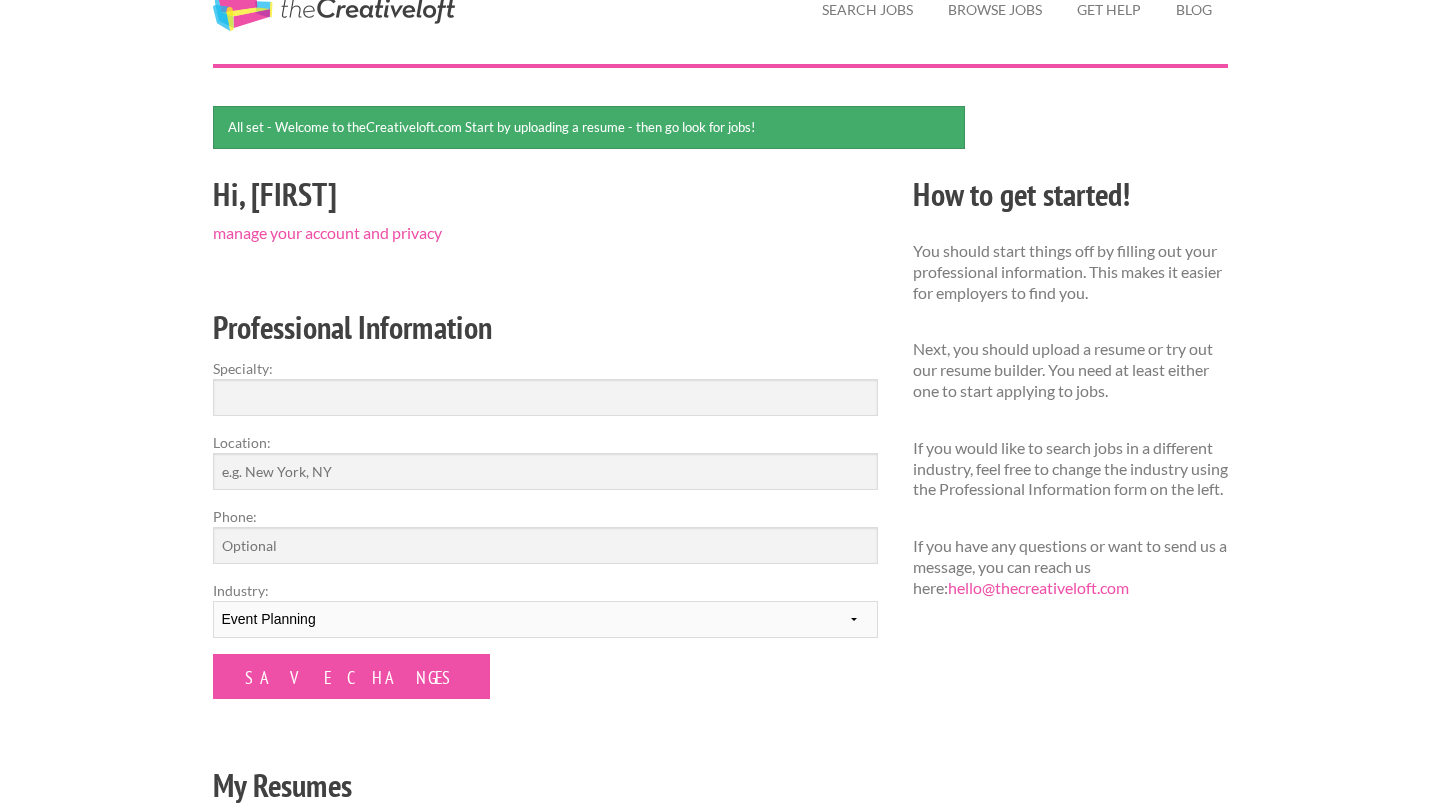 scroll, scrollTop: 103, scrollLeft: 0, axis: vertical 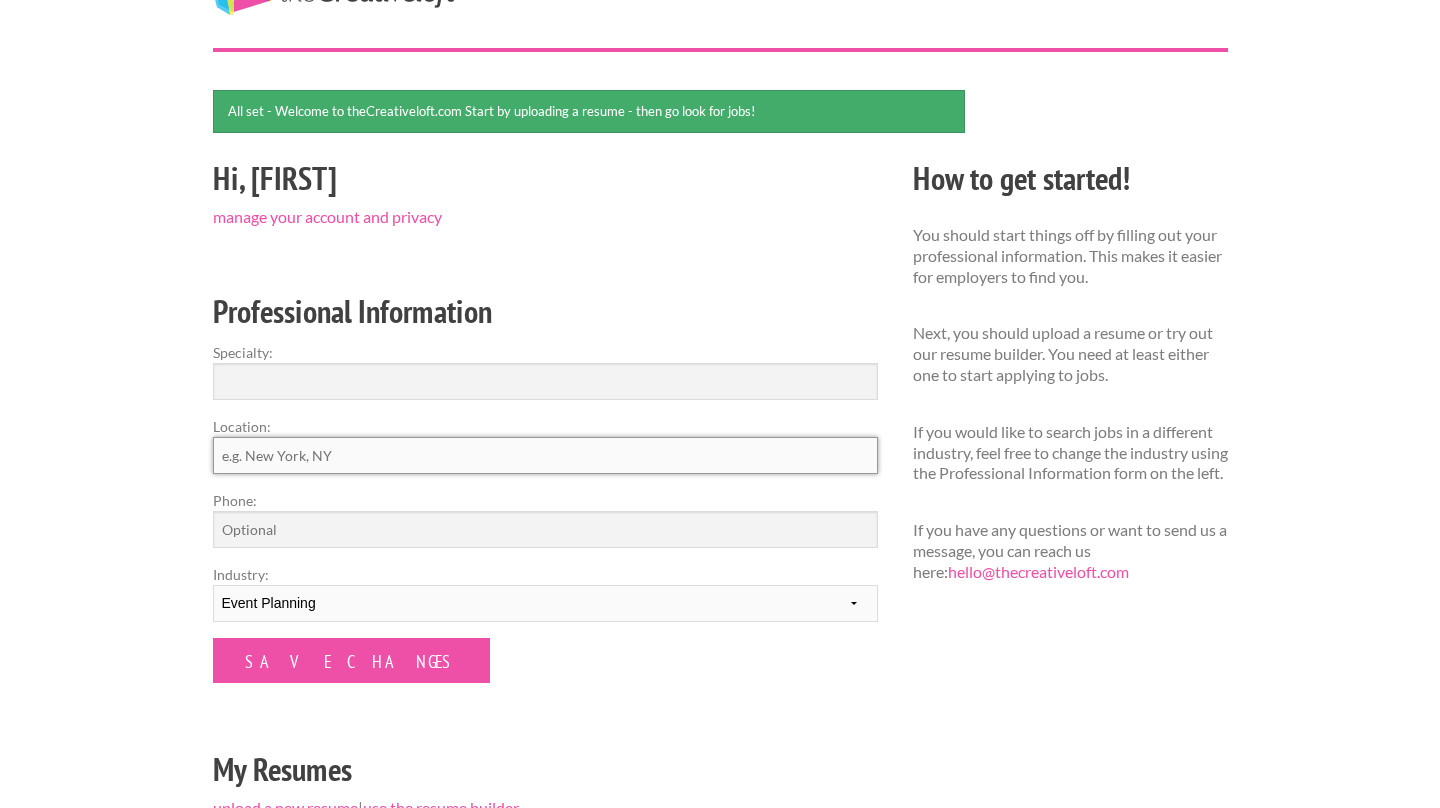 click on "Location:" at bounding box center (545, 455) 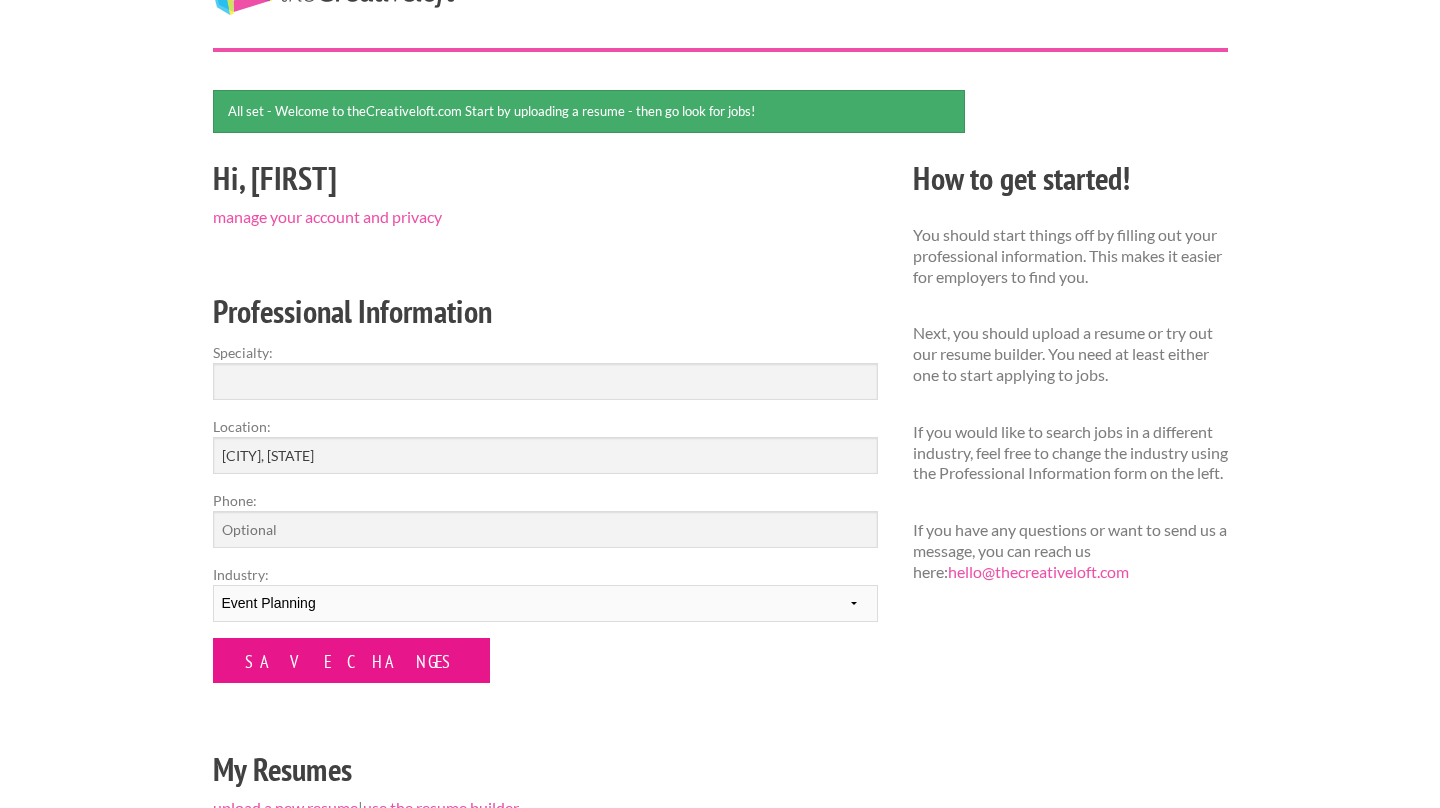 click on "Save Changes" at bounding box center [351, 660] 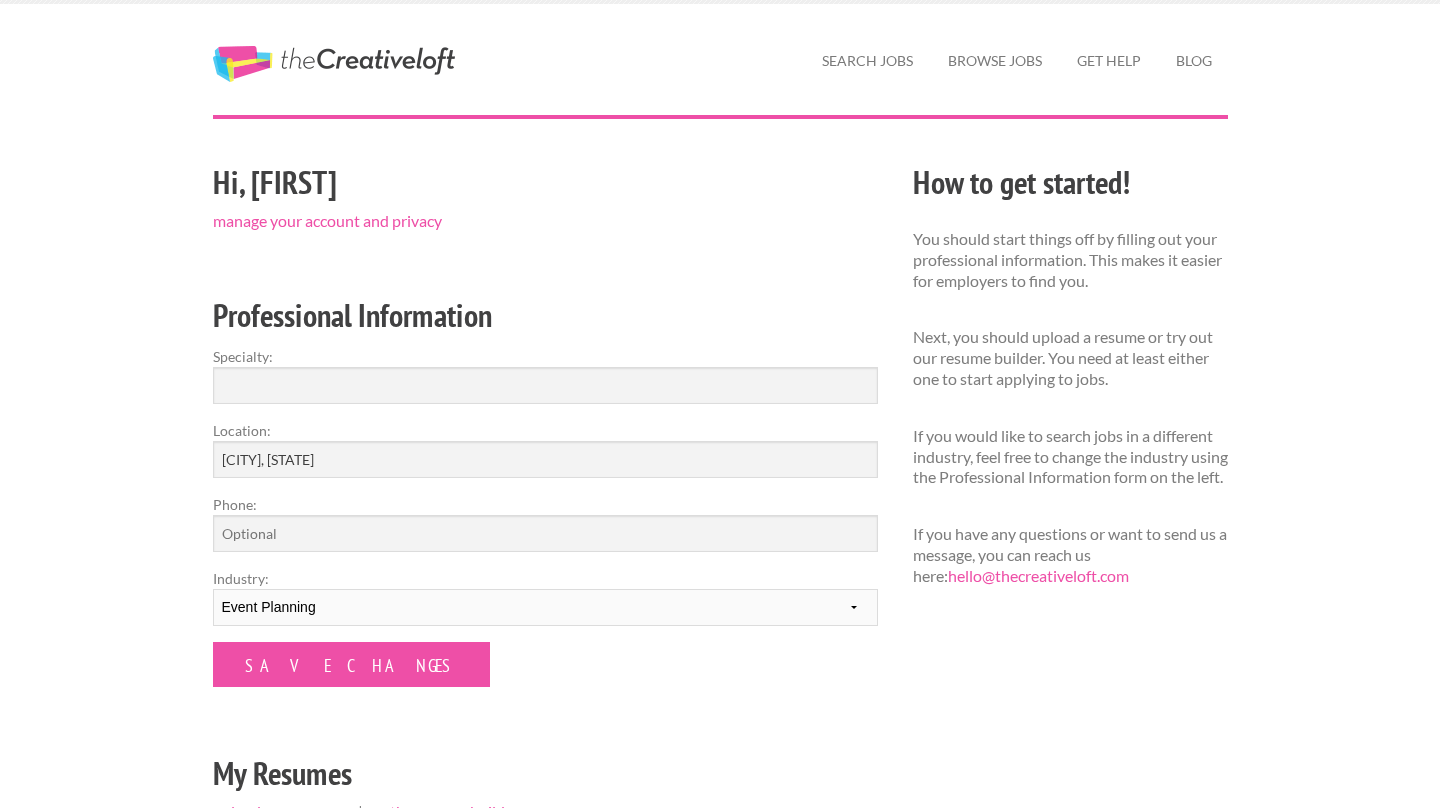 scroll, scrollTop: 0, scrollLeft: 0, axis: both 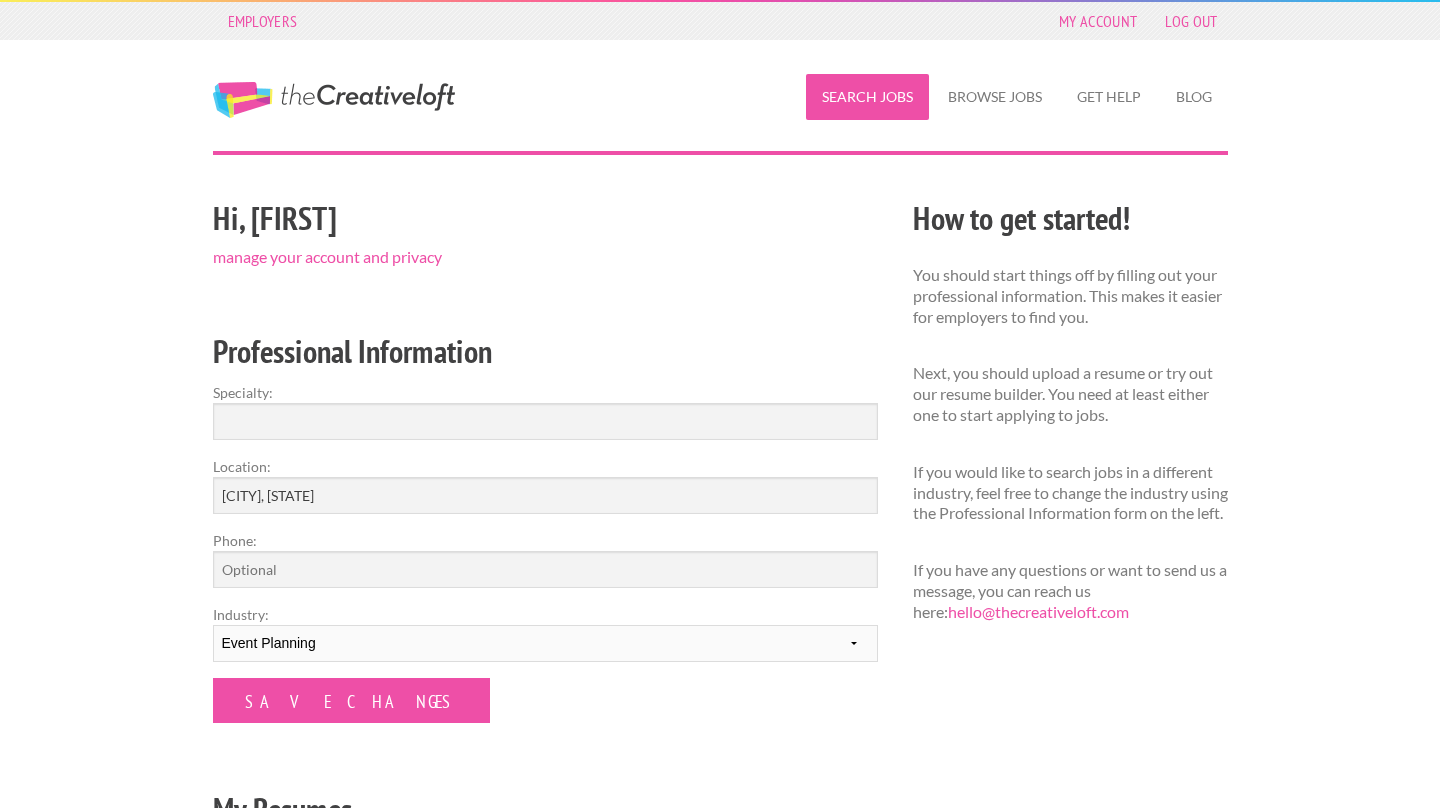 click on "Search Jobs" at bounding box center [867, 97] 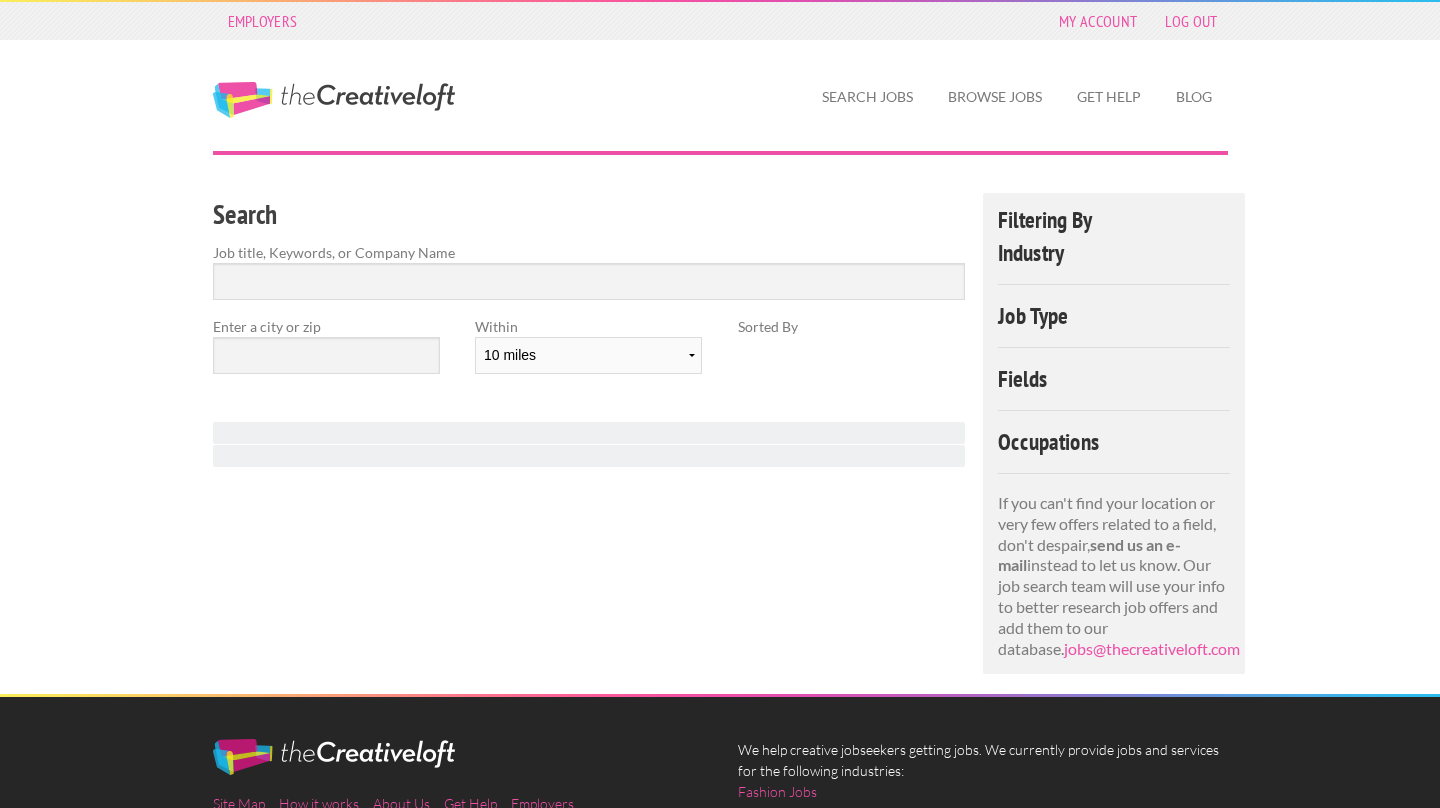 scroll, scrollTop: 0, scrollLeft: 0, axis: both 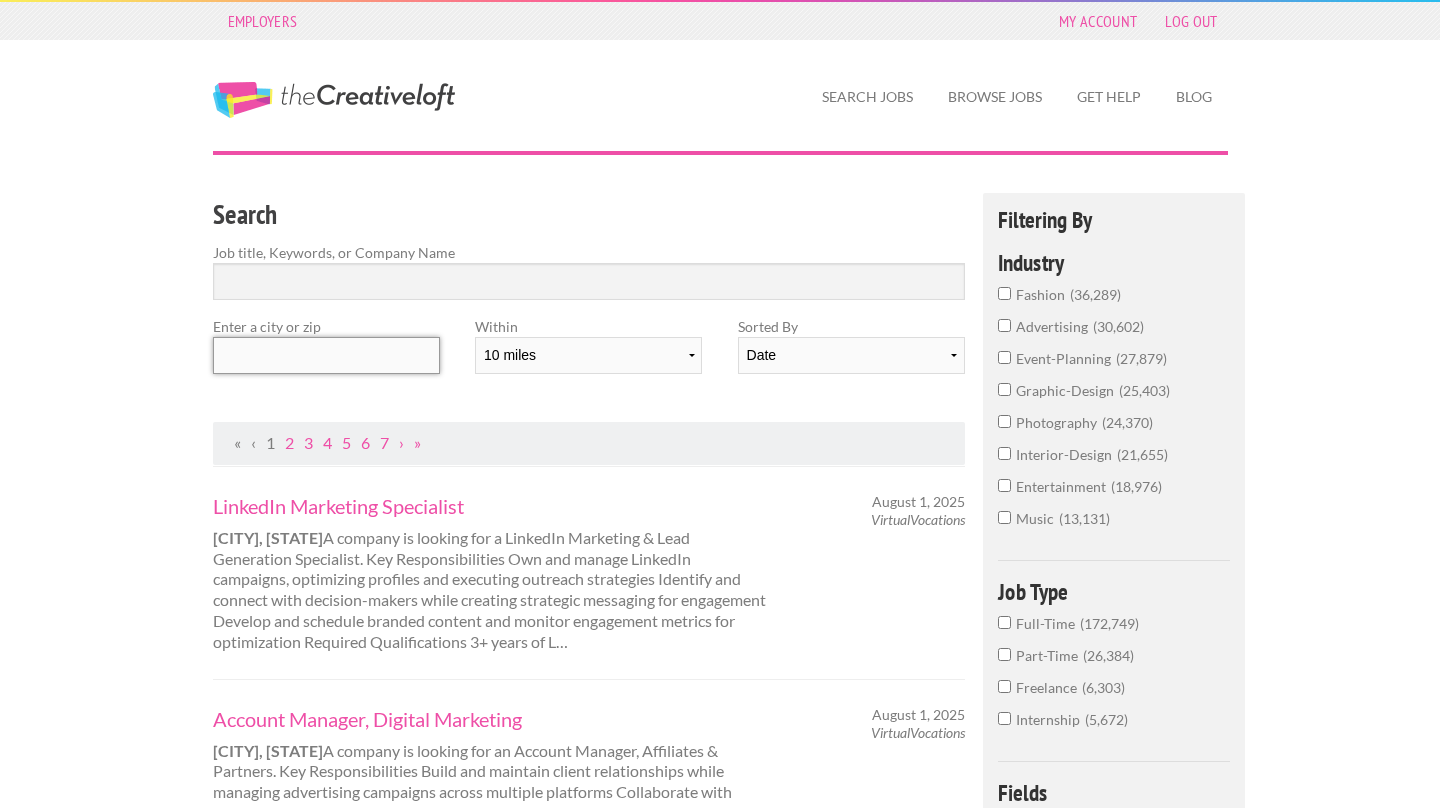 click at bounding box center (326, 355) 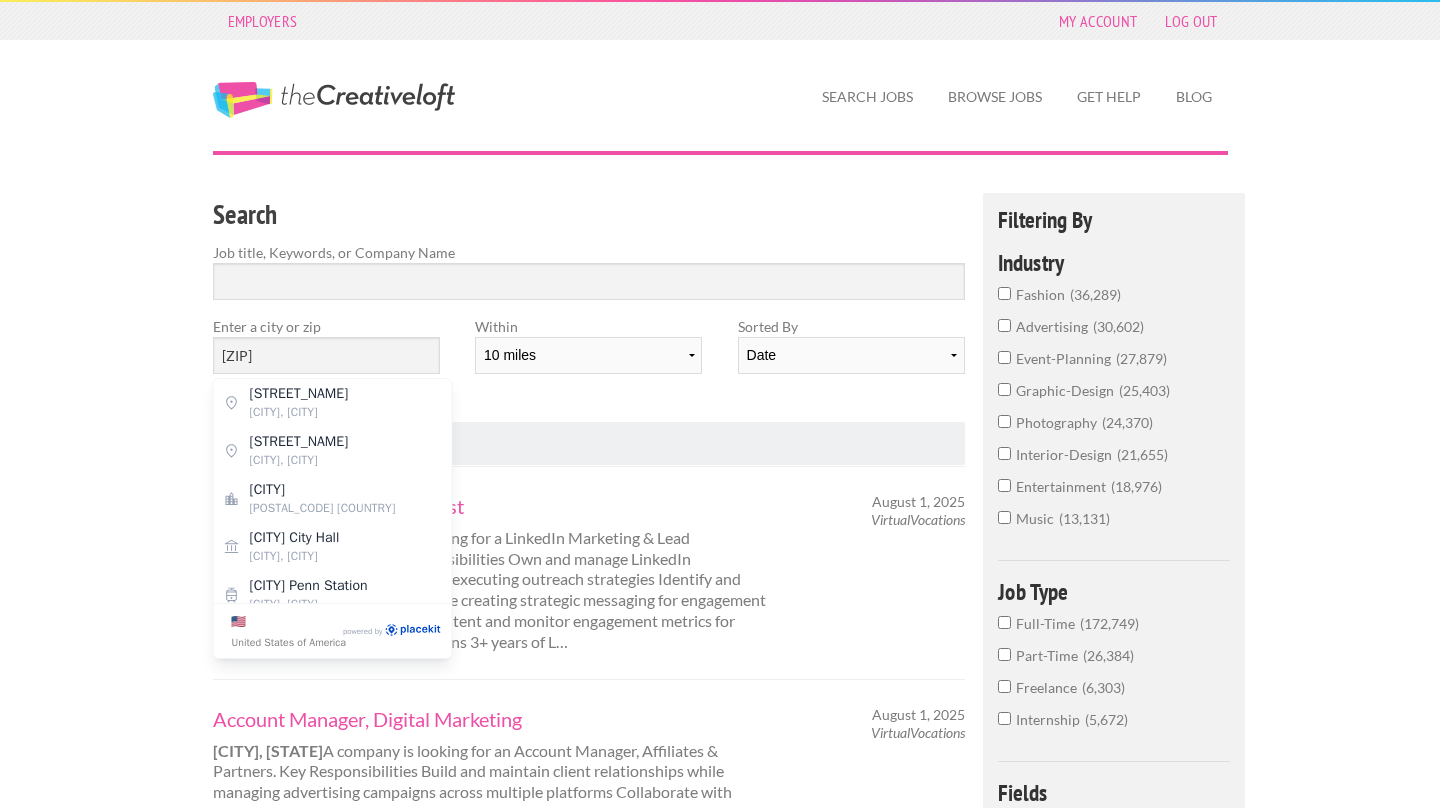 click on "Search
Job title, Keywords, or Company Name
Enter a city or zip
[ZIP]
Within
10 miles
20 miles
50 miles
100 miles
200 miles
300 miles
400 miles
500 miles
Sorted By
Date Relevance" at bounding box center [589, 307] 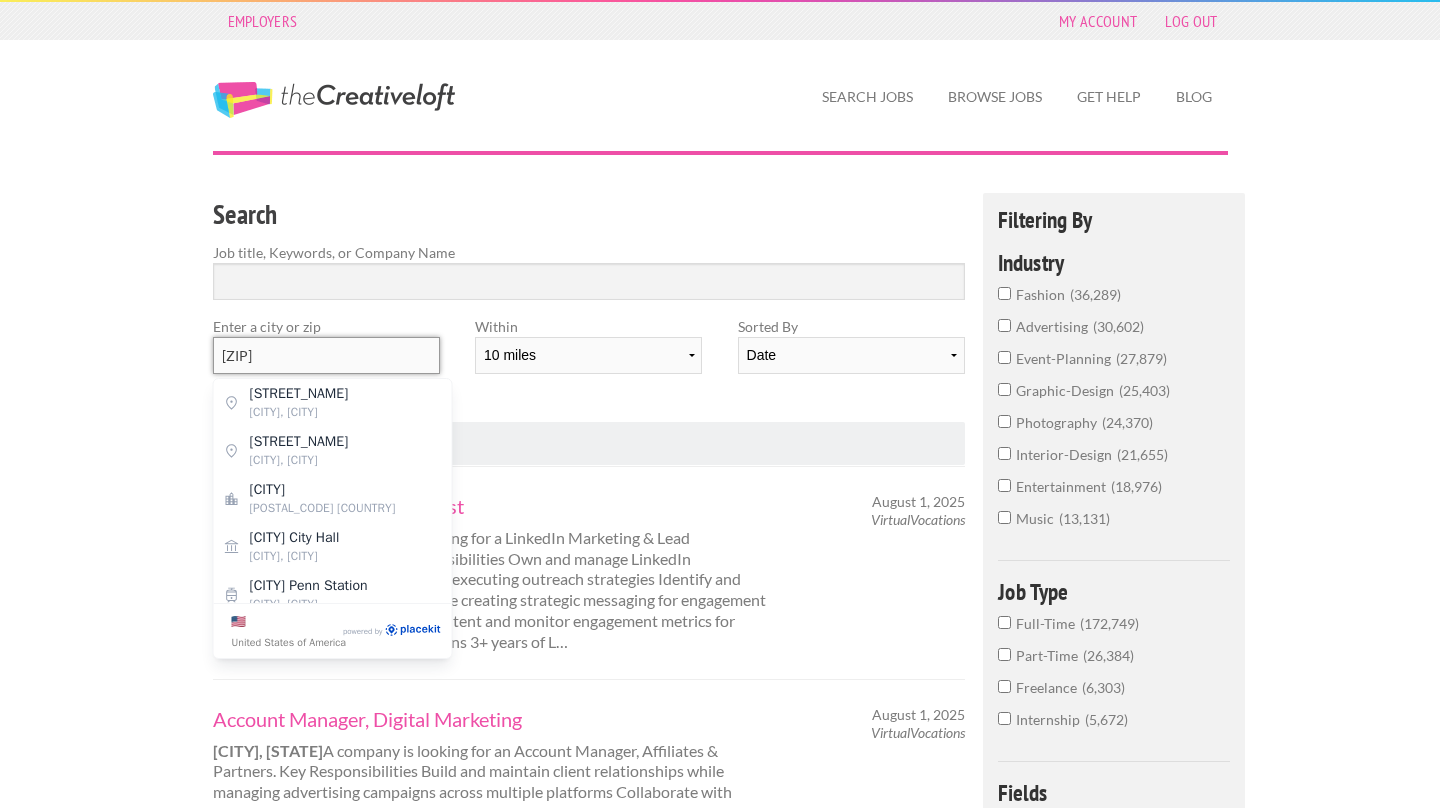 drag, startPoint x: 312, startPoint y: 359, endPoint x: 135, endPoint y: 357, distance: 177.01129 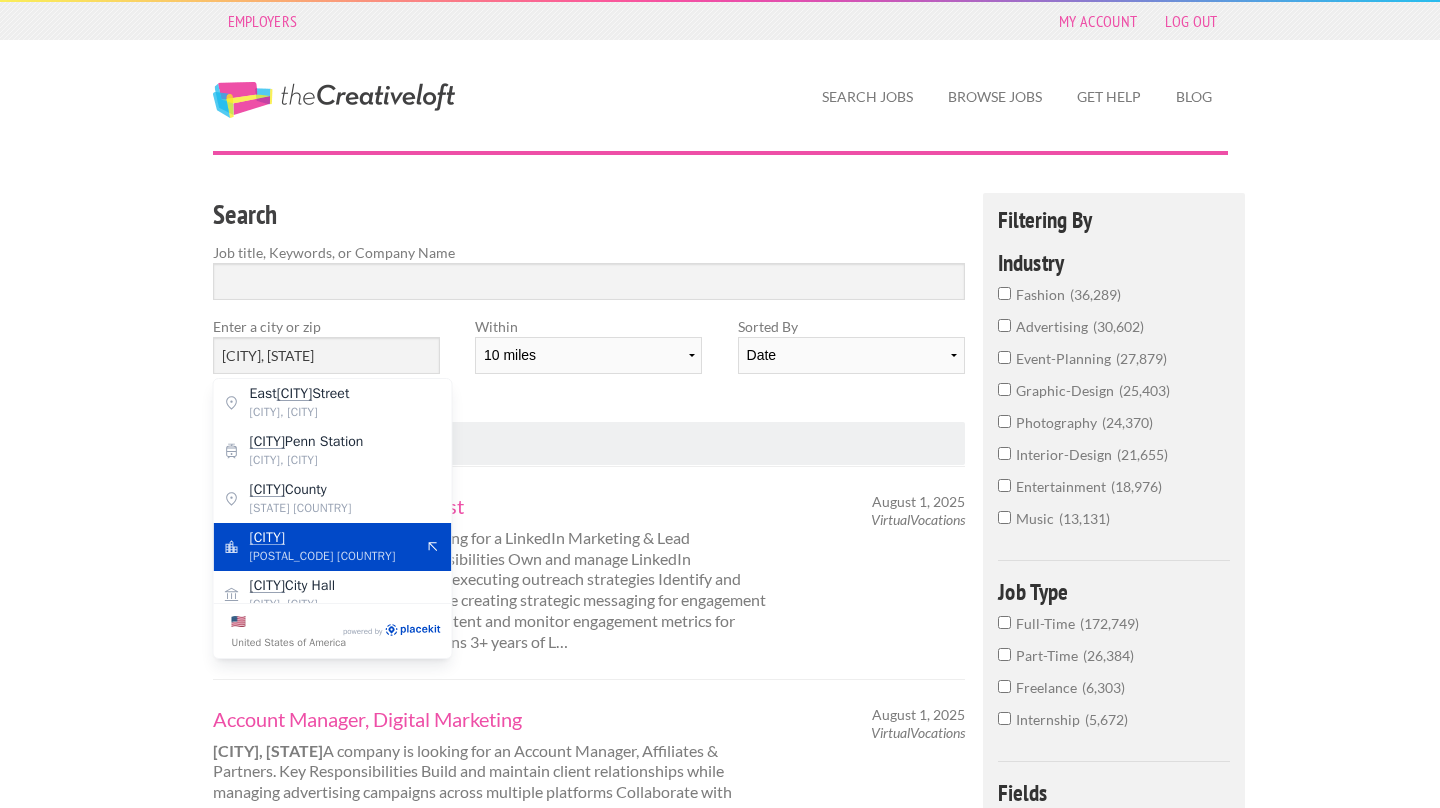 click on "Baltimore" at bounding box center [268, 537] 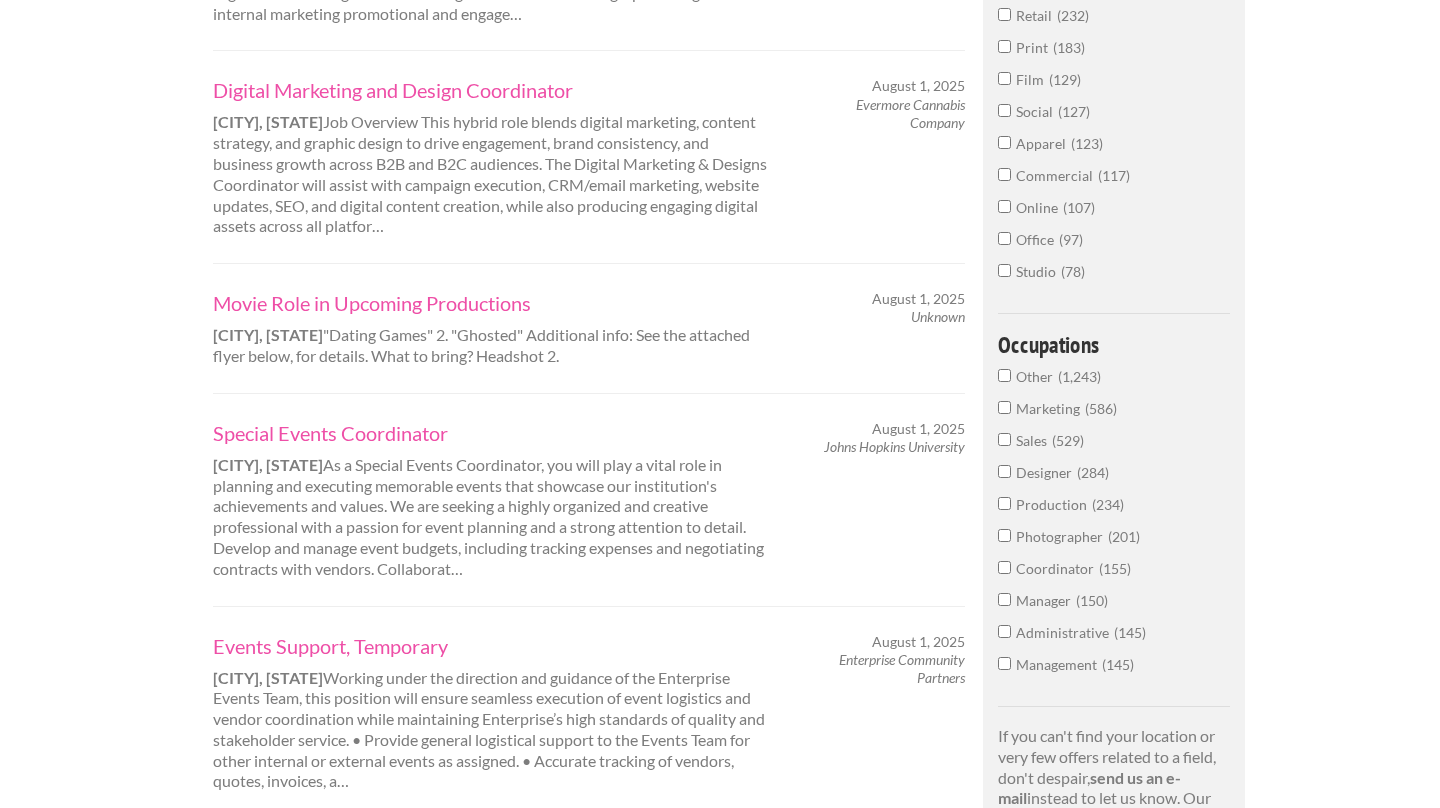 scroll, scrollTop: 857, scrollLeft: 0, axis: vertical 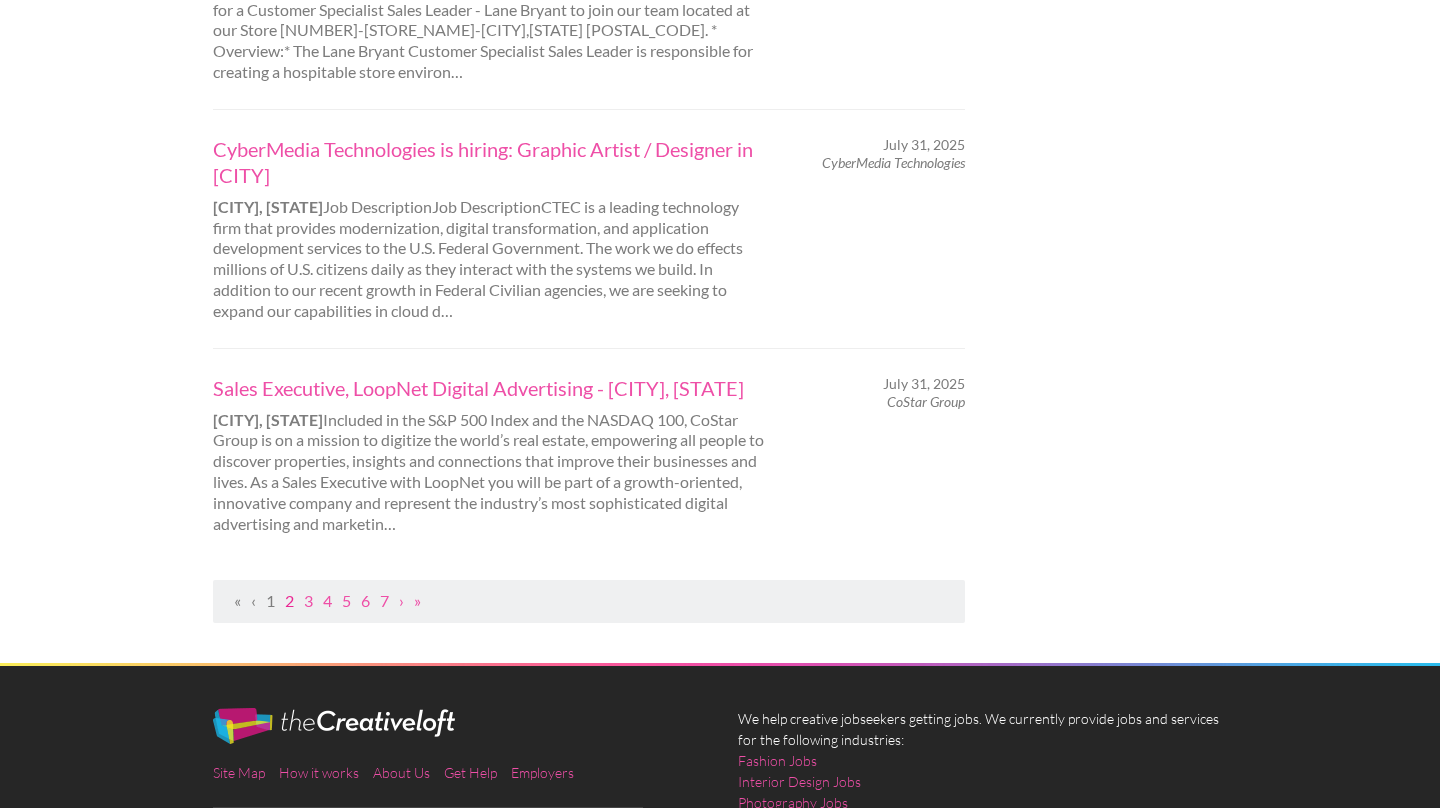 click on "2" at bounding box center (289, 600) 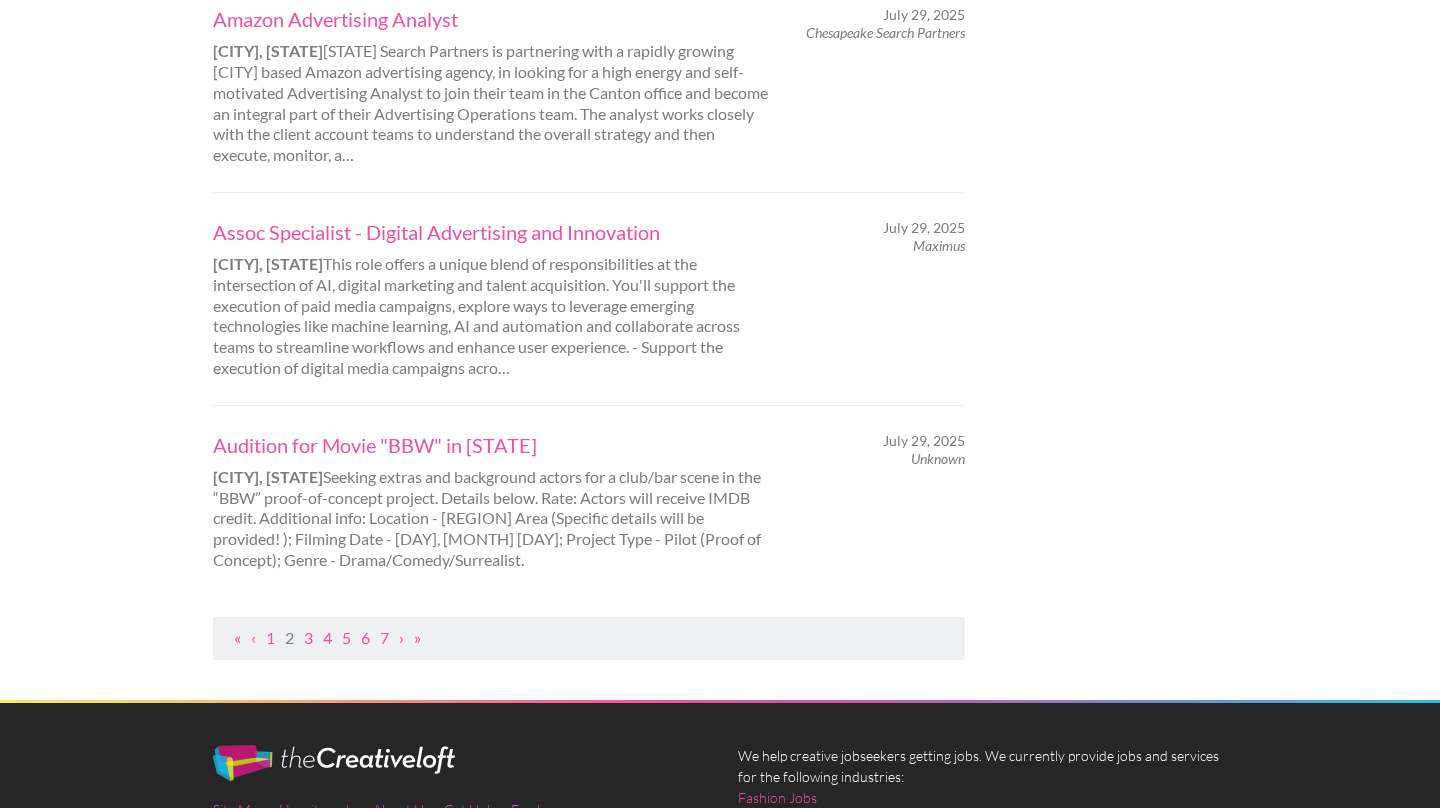 scroll, scrollTop: 2055, scrollLeft: 0, axis: vertical 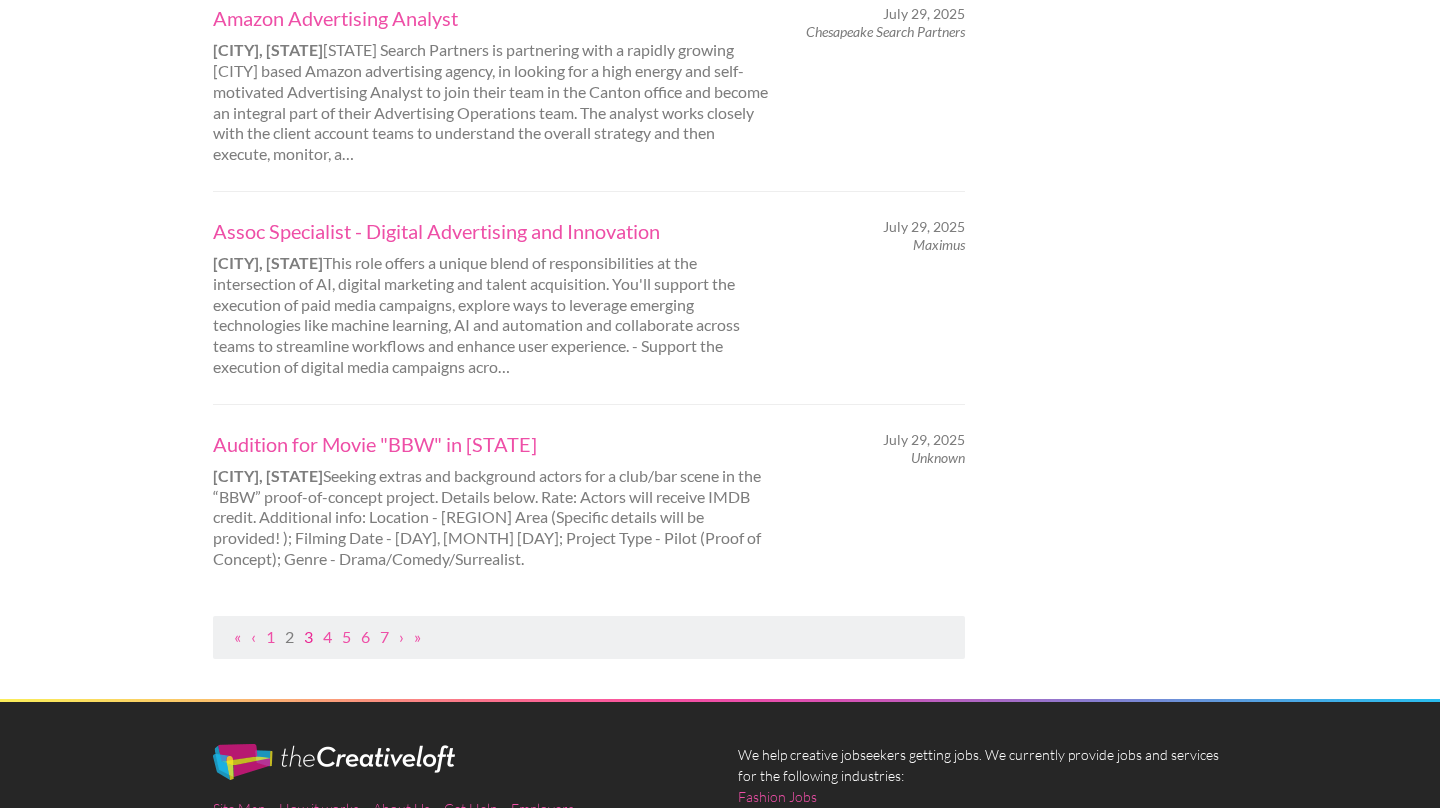click on "3" at bounding box center [308, 636] 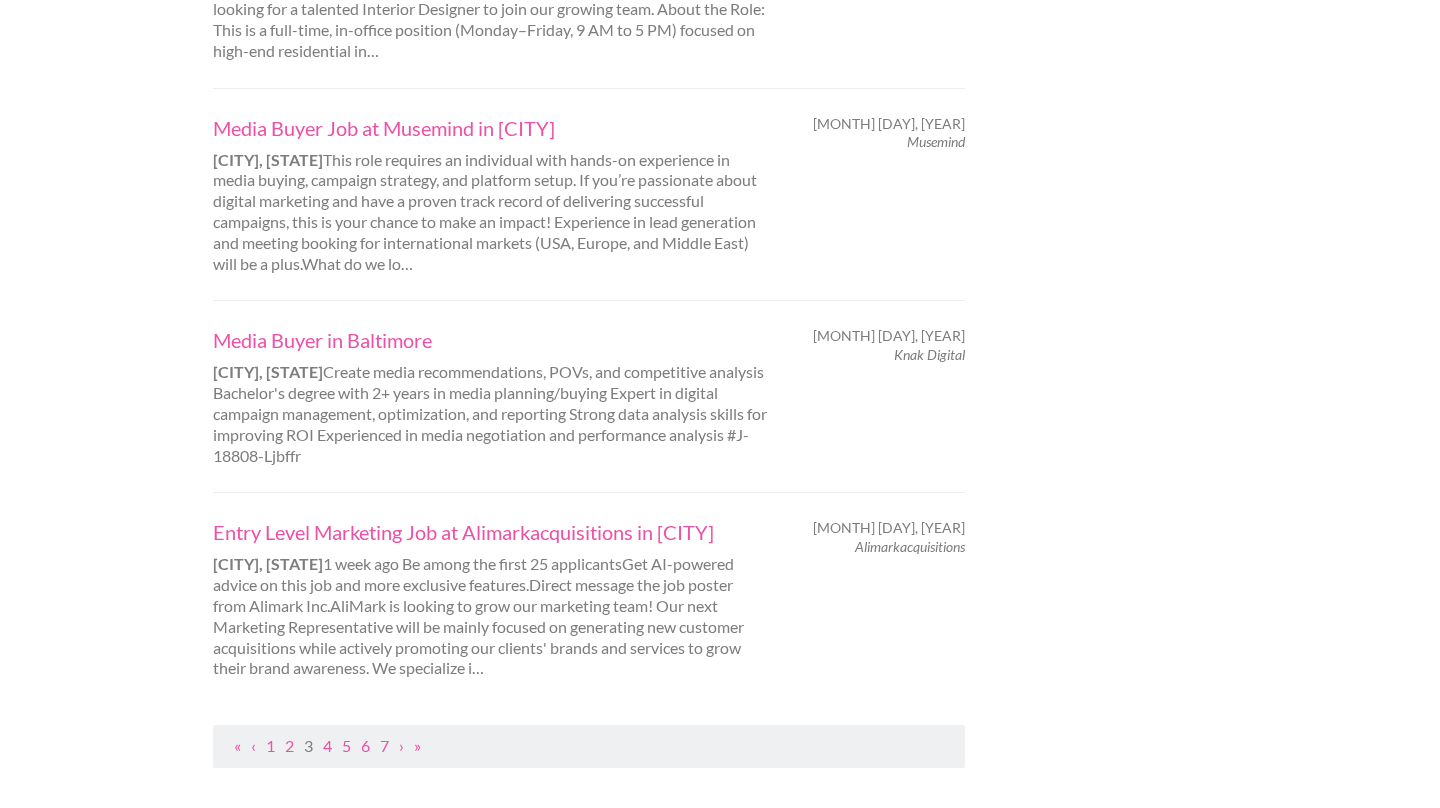 scroll, scrollTop: 1751, scrollLeft: 0, axis: vertical 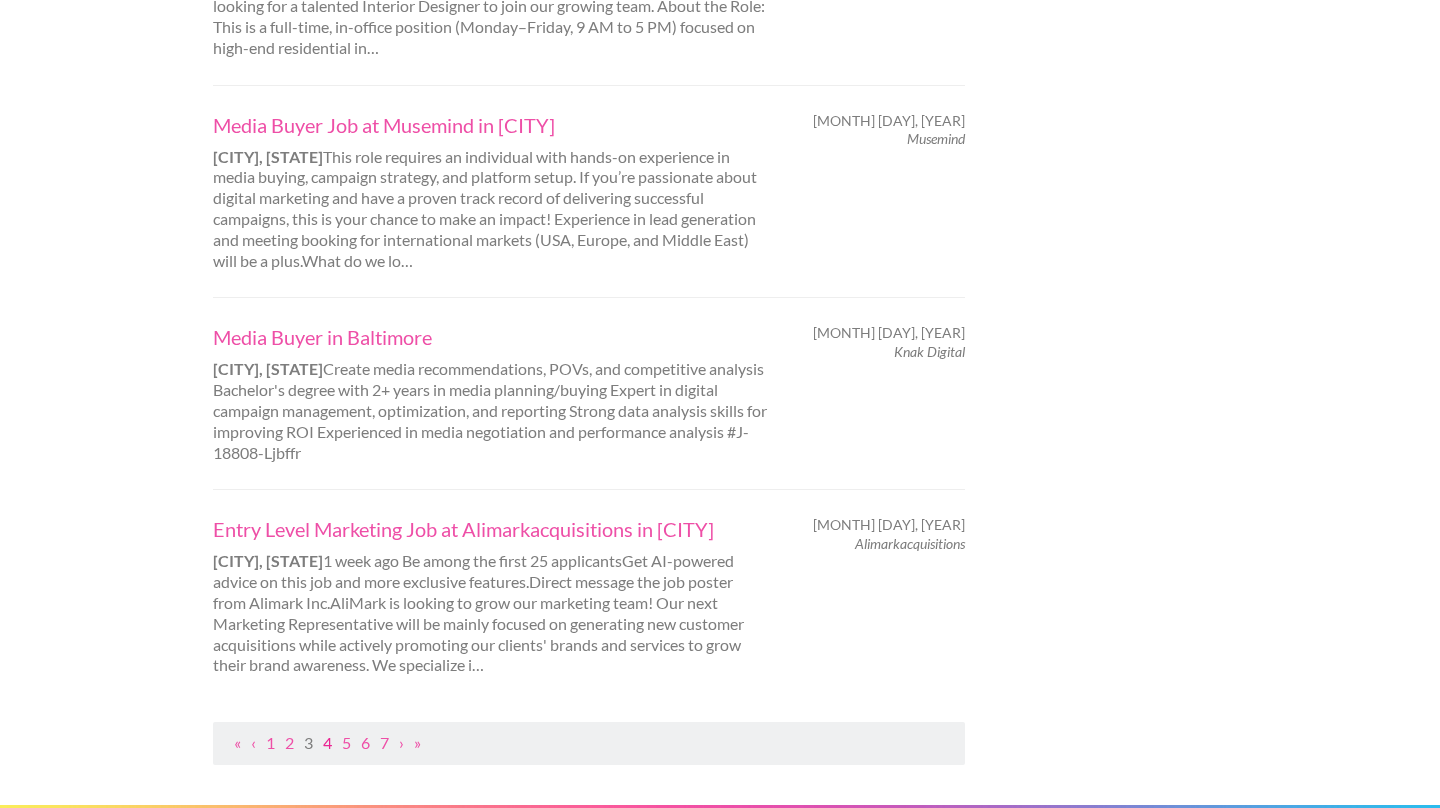 click on "4" at bounding box center (327, 742) 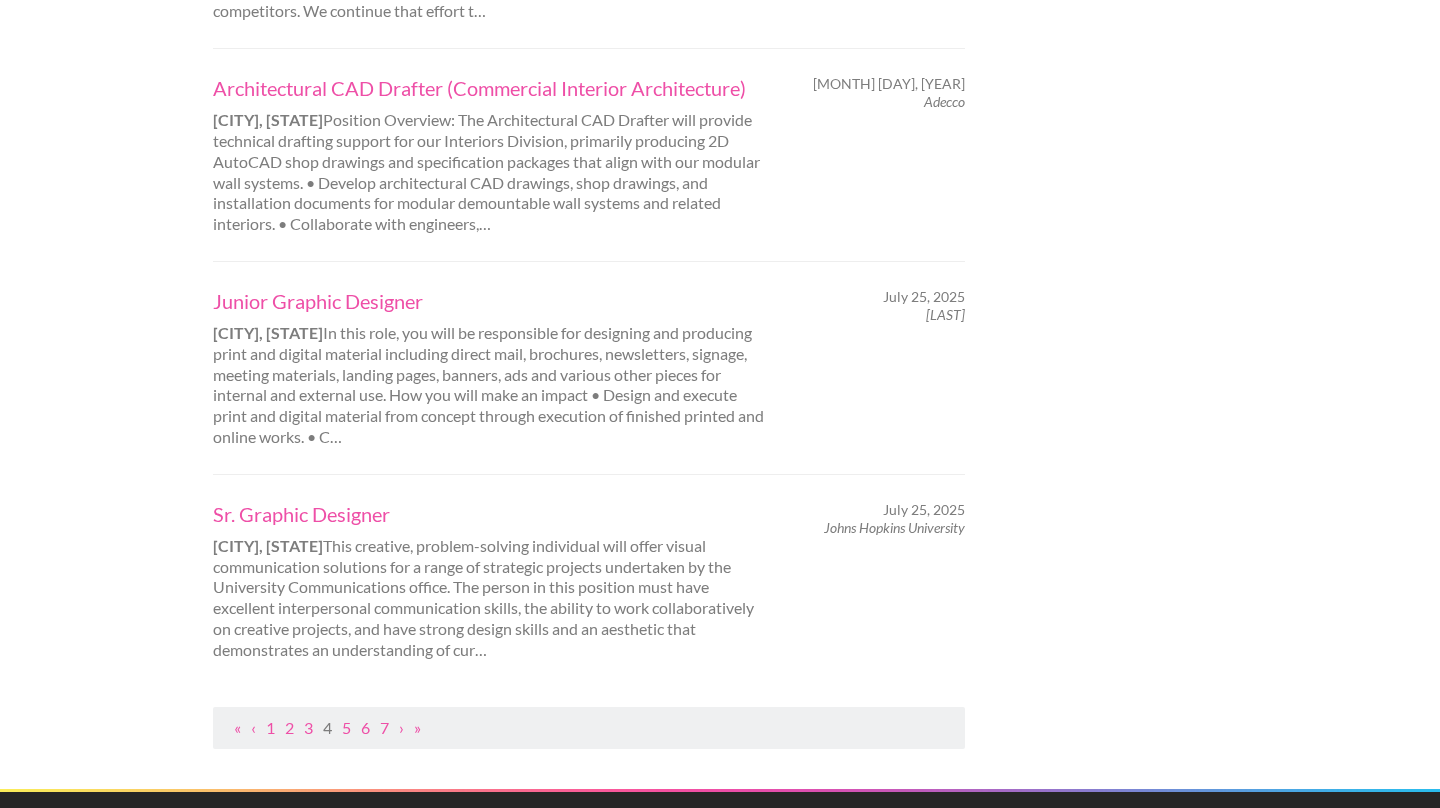 scroll, scrollTop: 0, scrollLeft: 0, axis: both 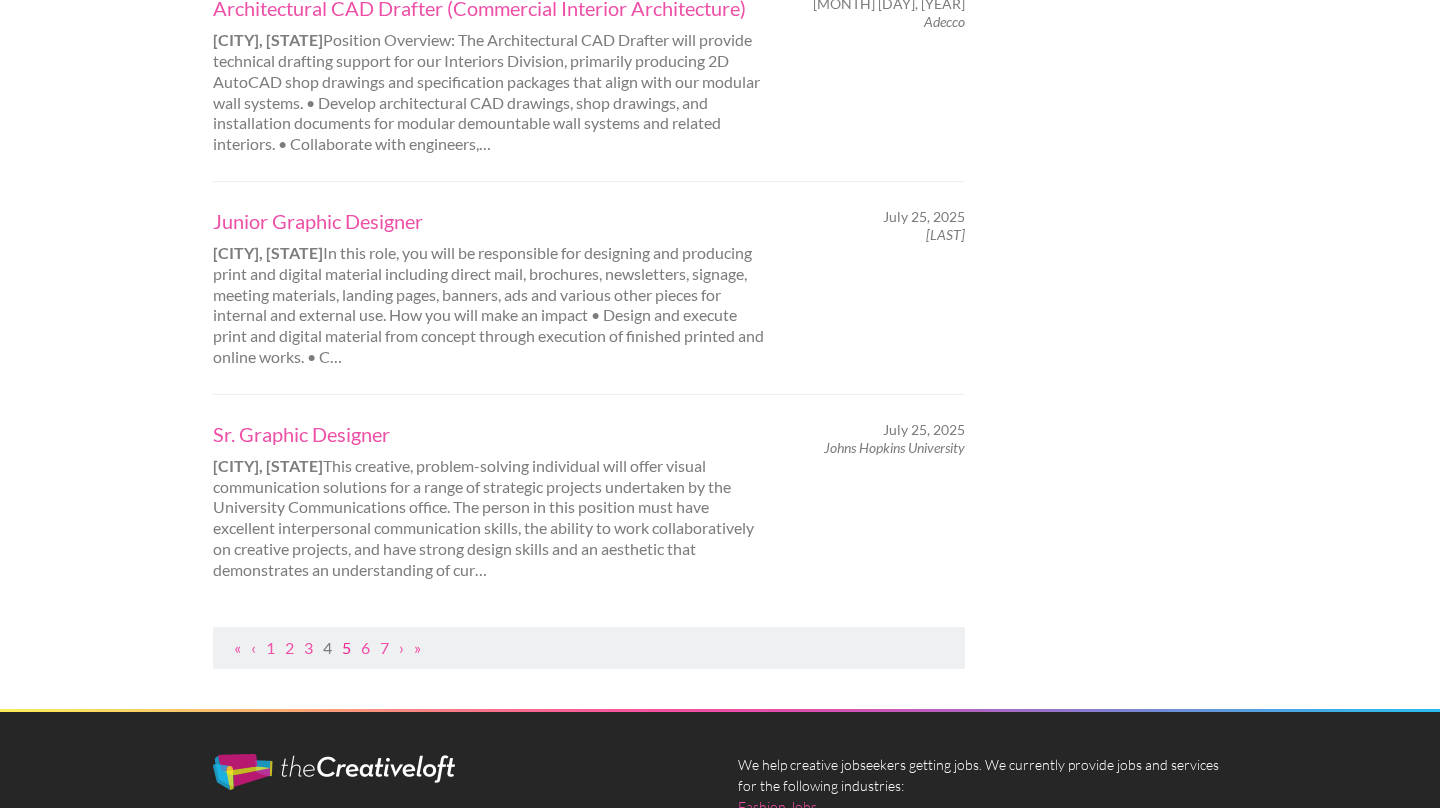 click on "5" at bounding box center (346, 647) 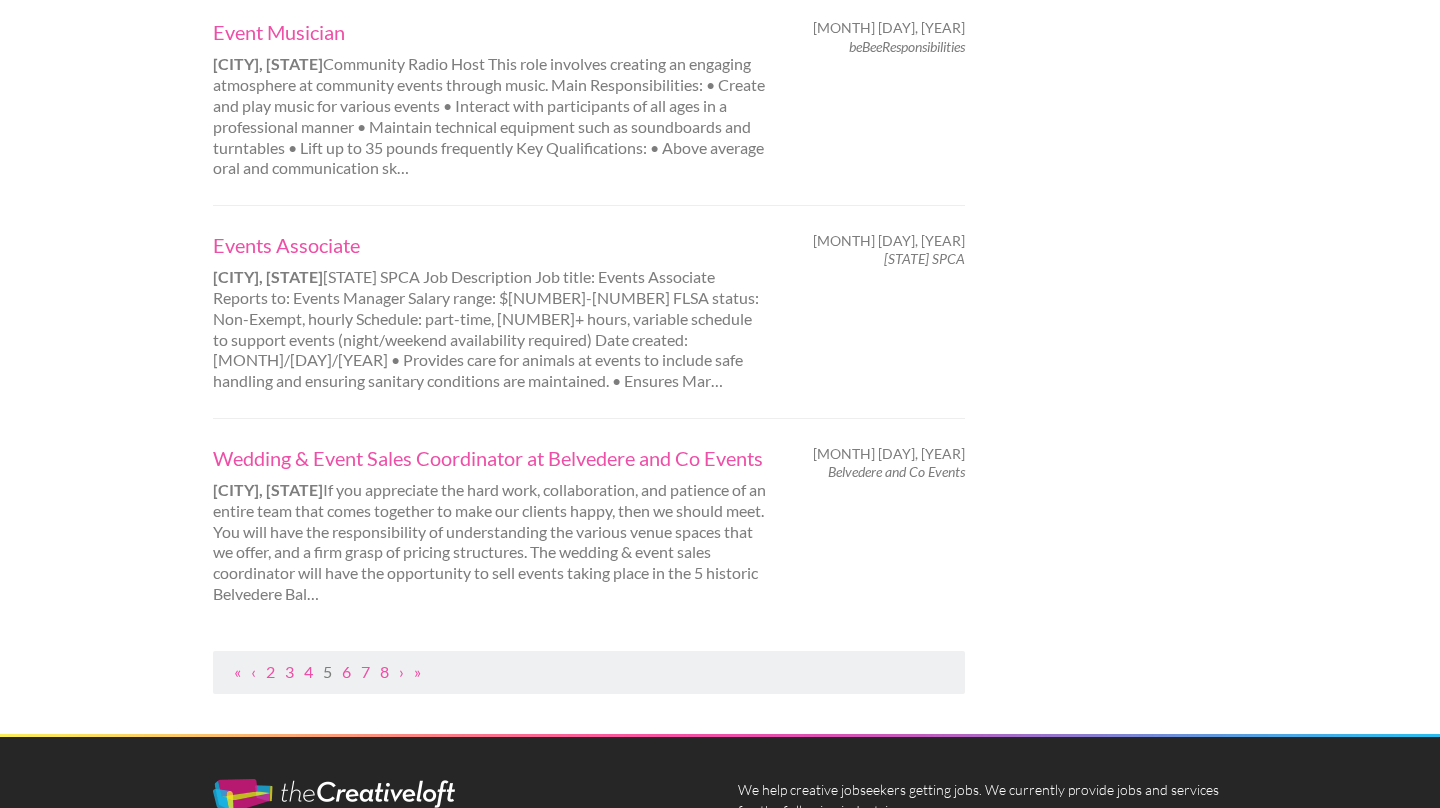 scroll, scrollTop: 1948, scrollLeft: 0, axis: vertical 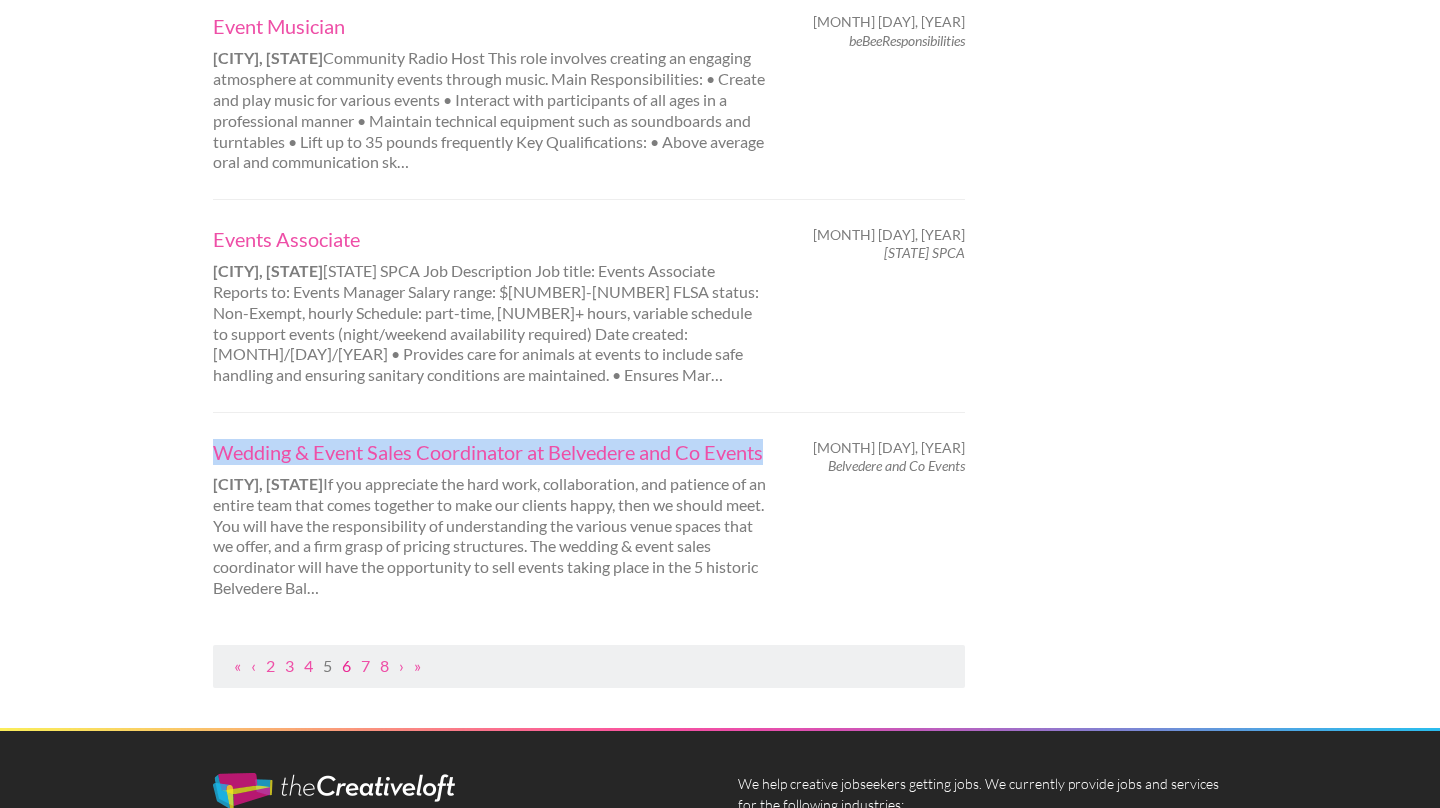 click on "6" at bounding box center [346, 665] 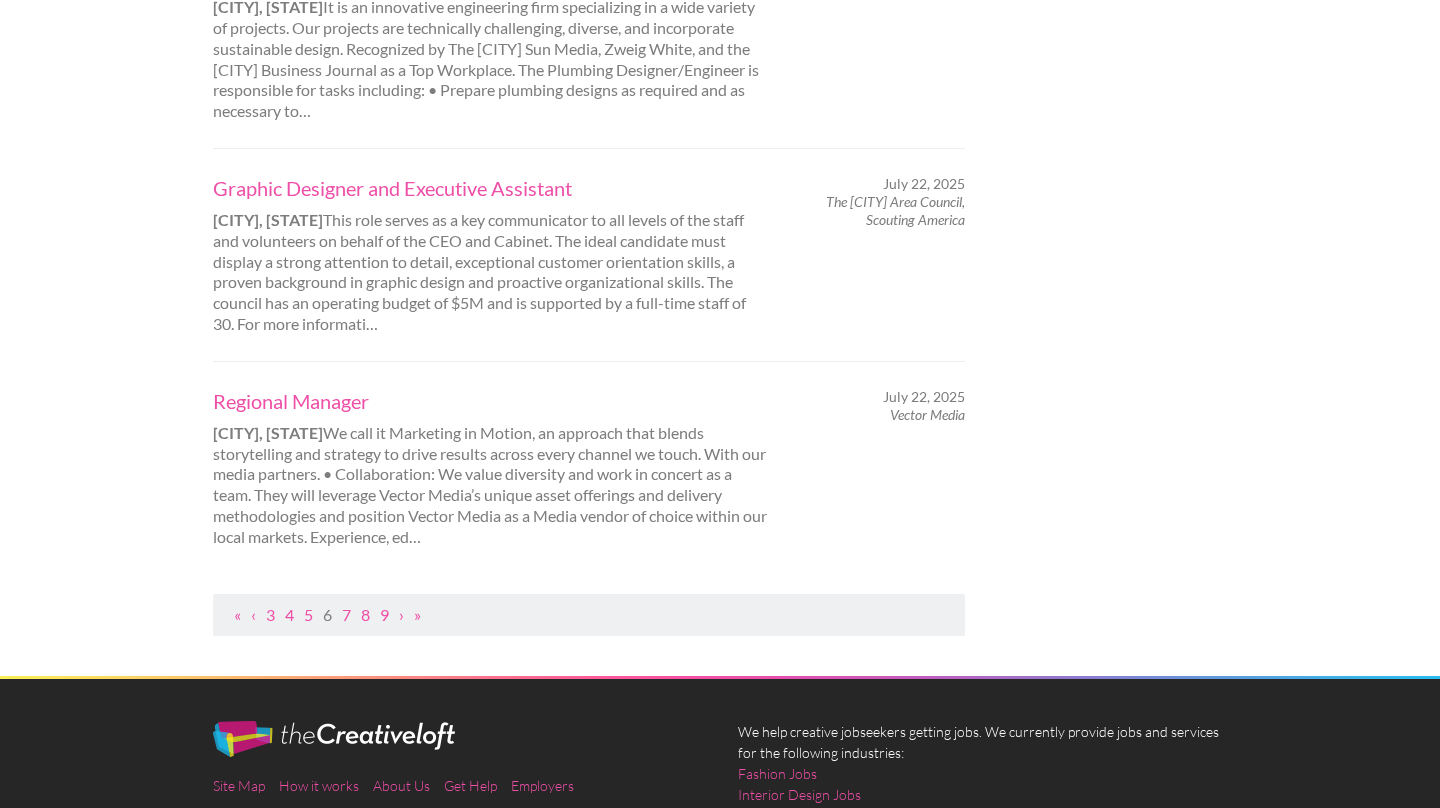 scroll, scrollTop: 2051, scrollLeft: 0, axis: vertical 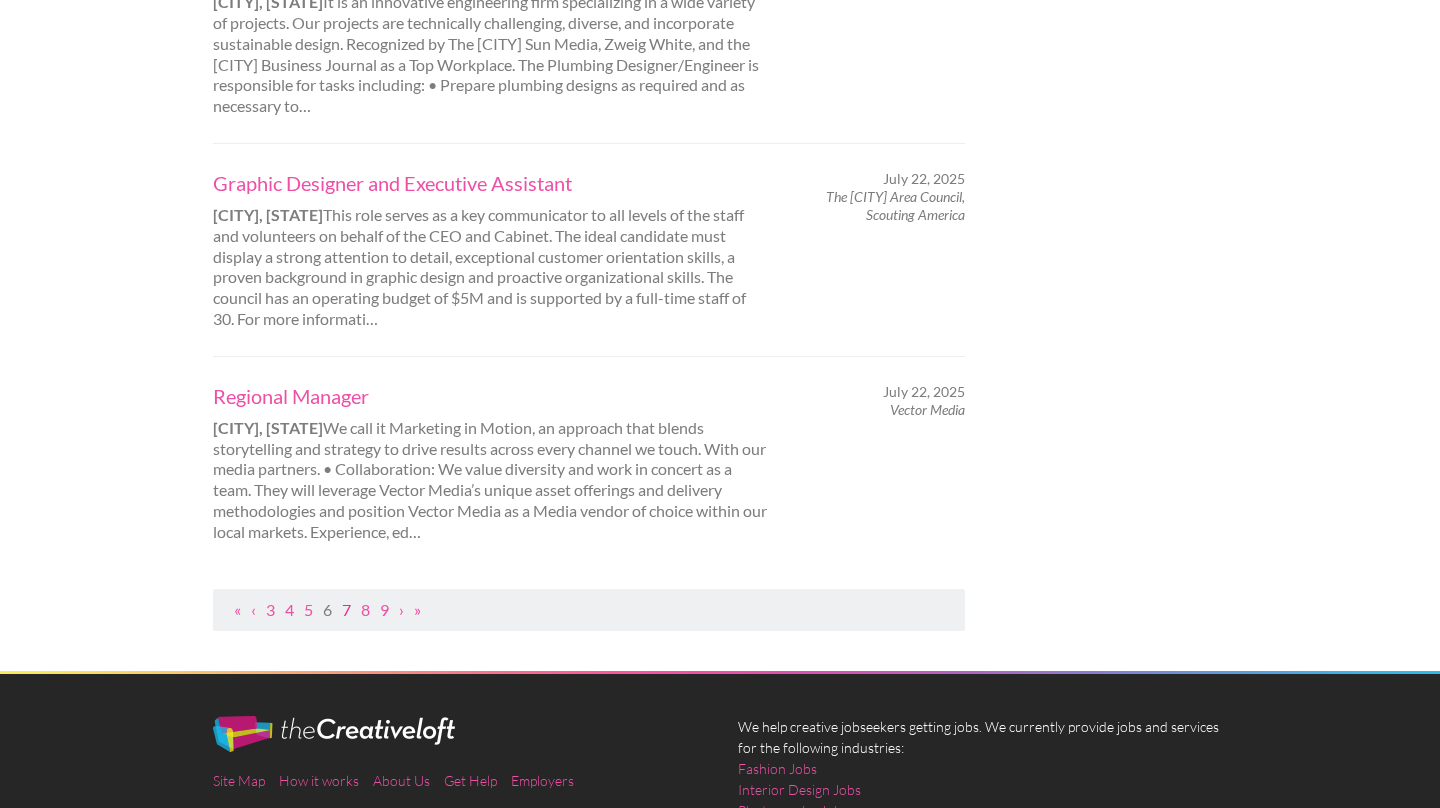 click on "7" at bounding box center [346, 609] 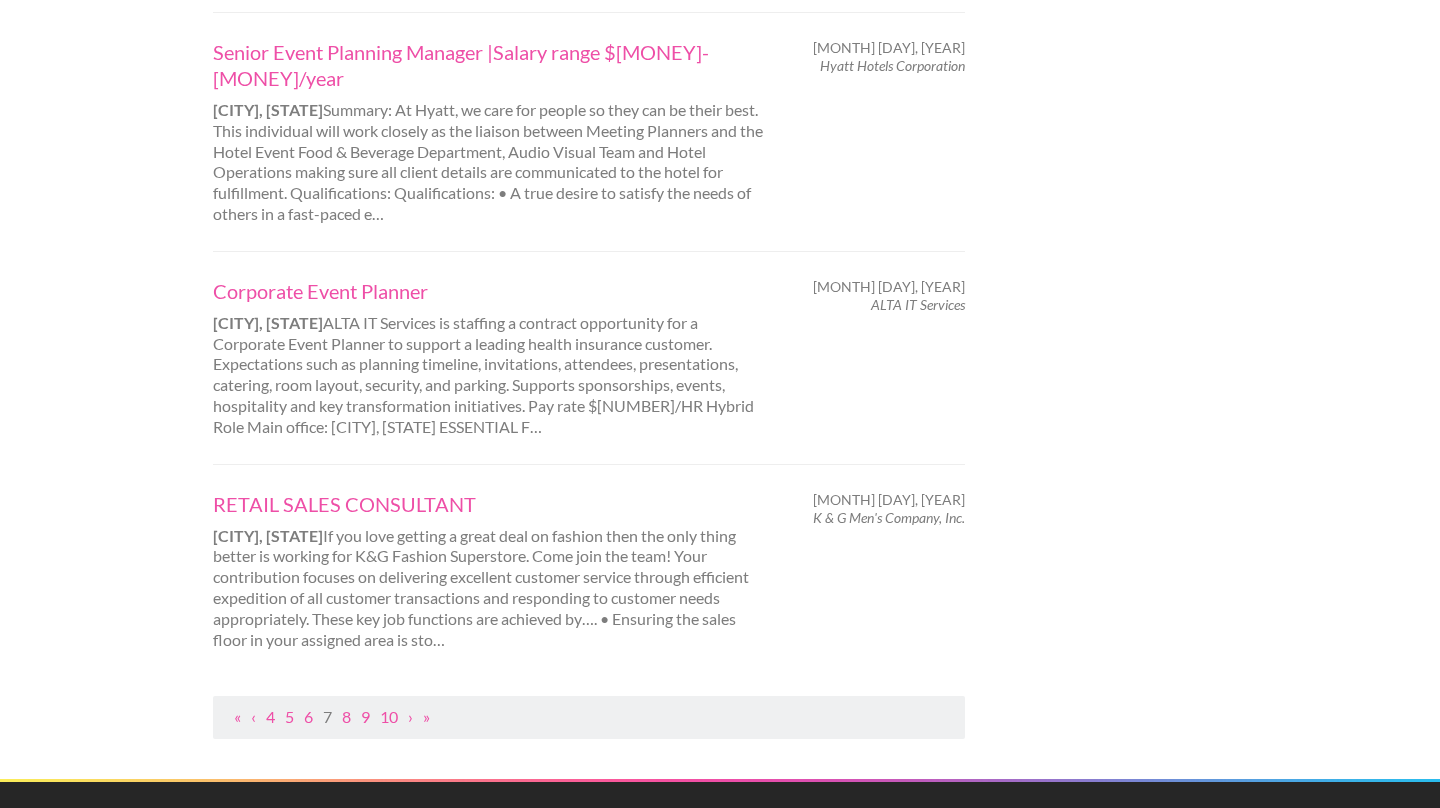 scroll, scrollTop: 1888, scrollLeft: 0, axis: vertical 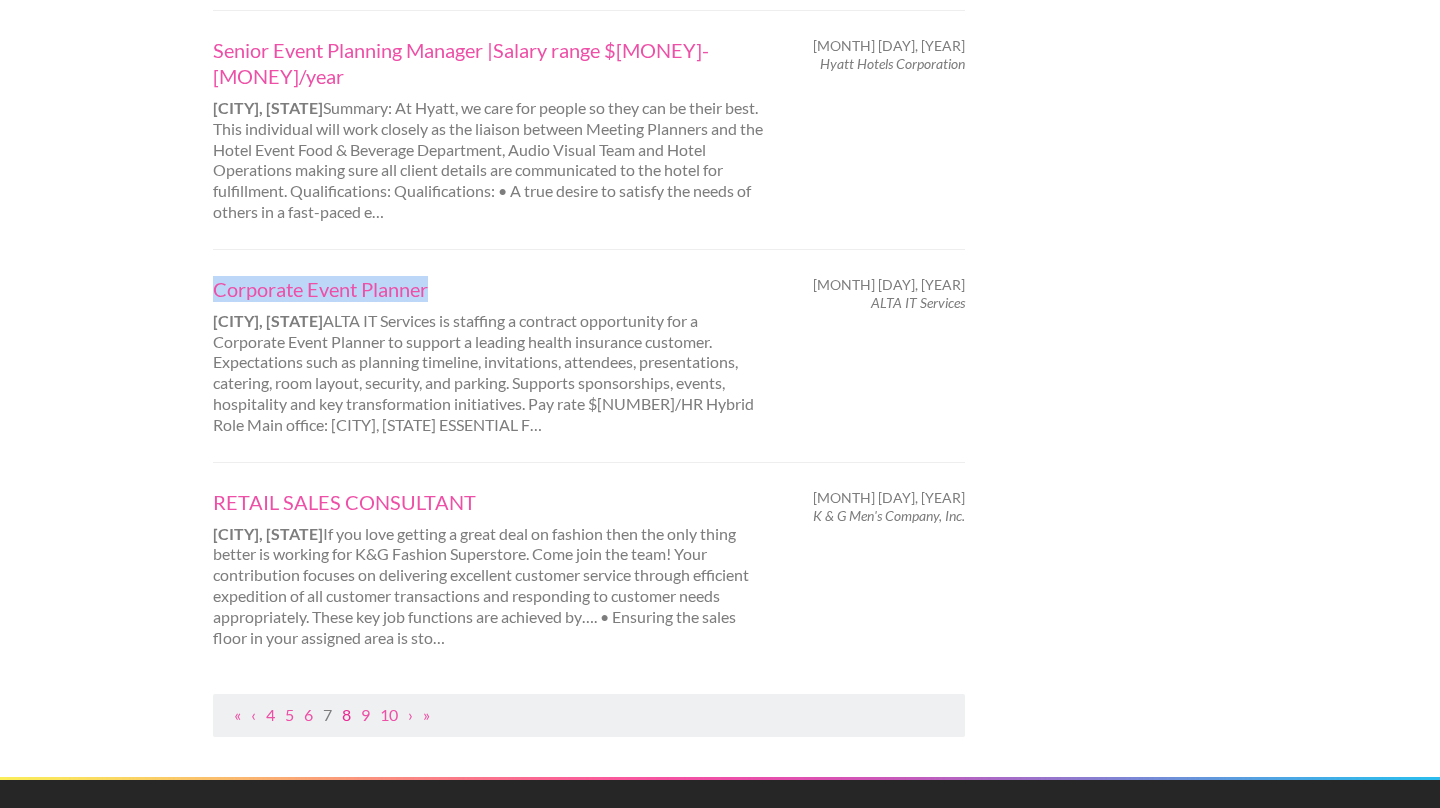 click on "8" at bounding box center [346, 714] 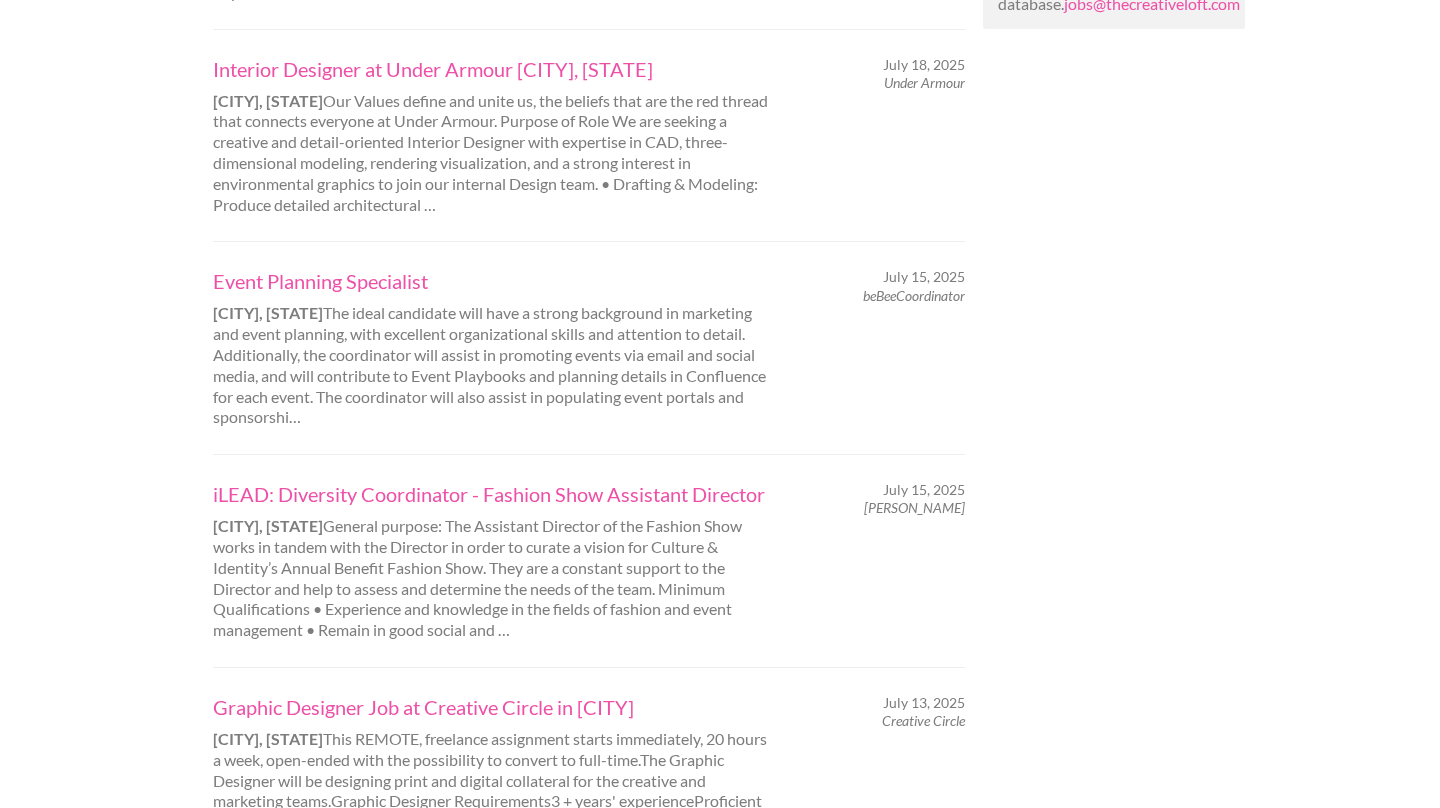 scroll, scrollTop: 1752, scrollLeft: 0, axis: vertical 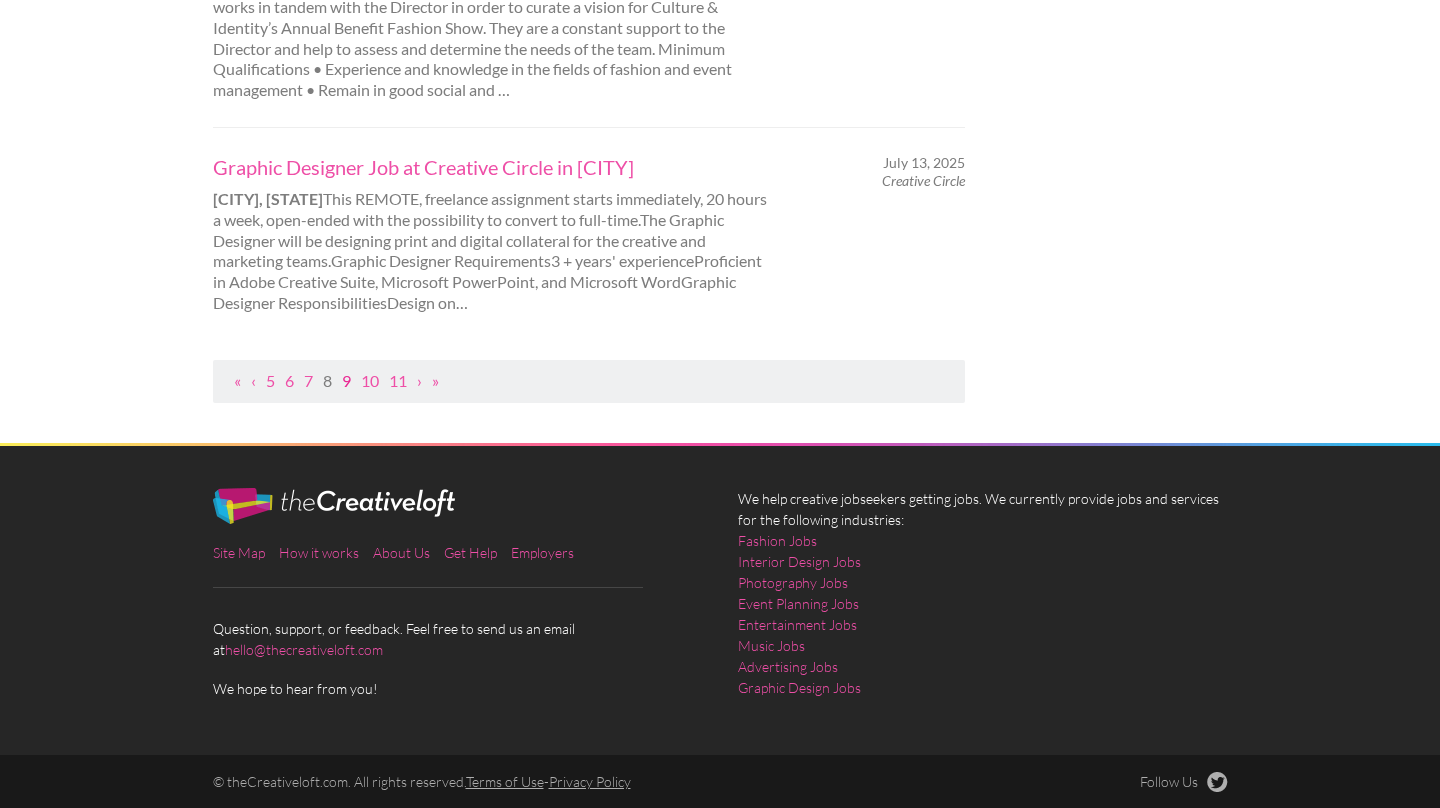 click on "9" at bounding box center (346, 380) 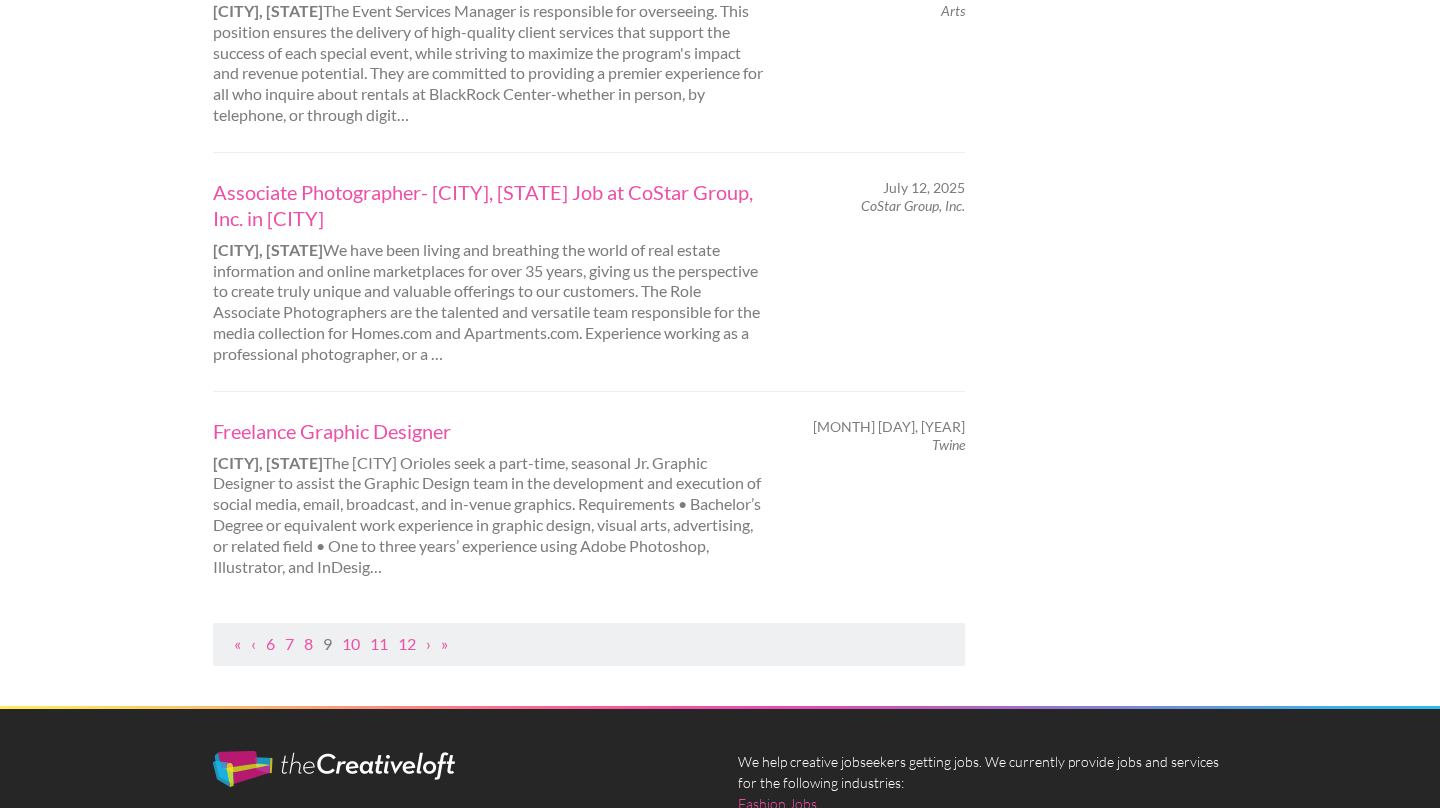 scroll, scrollTop: 1960, scrollLeft: 0, axis: vertical 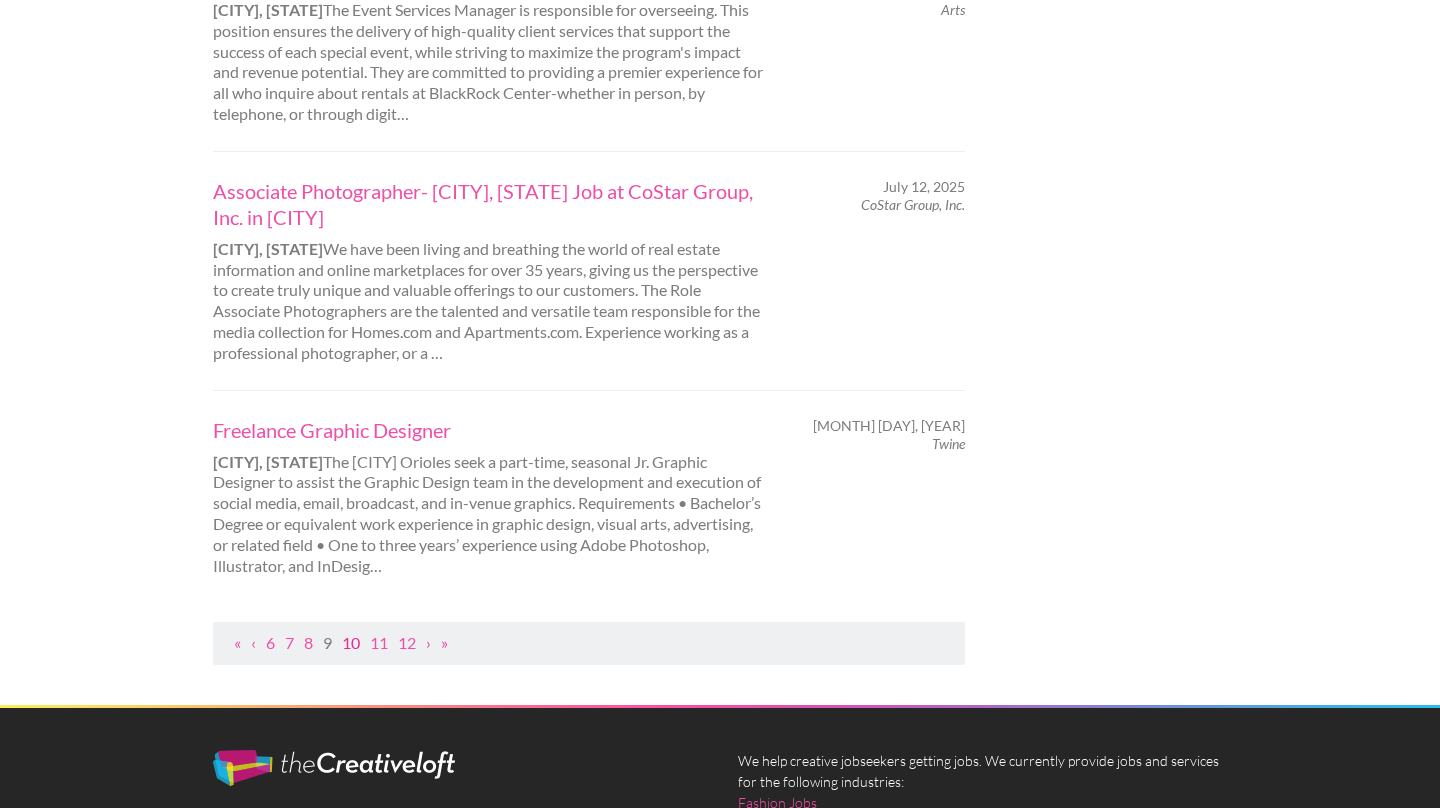 click on "10" at bounding box center (351, 642) 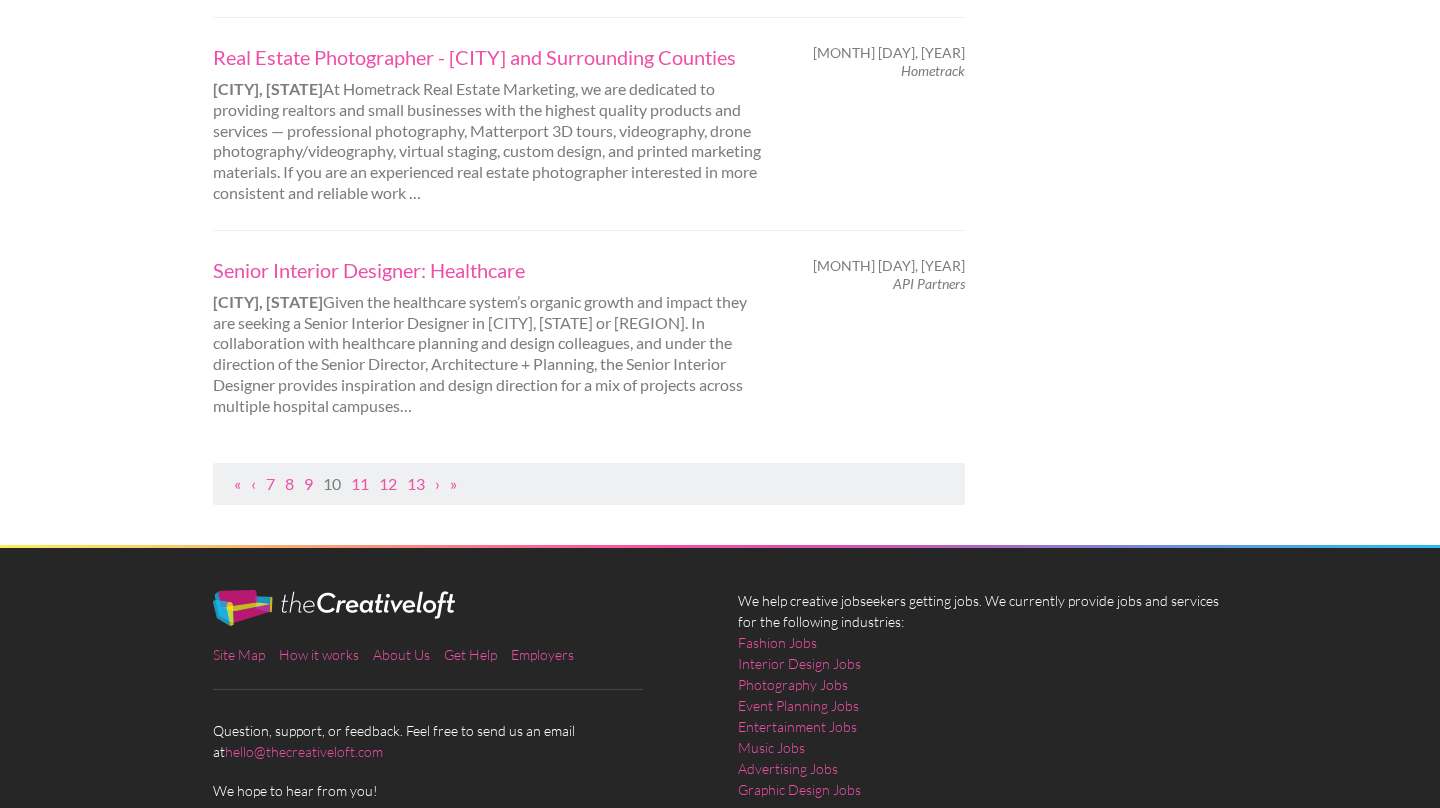 scroll, scrollTop: 2207, scrollLeft: 0, axis: vertical 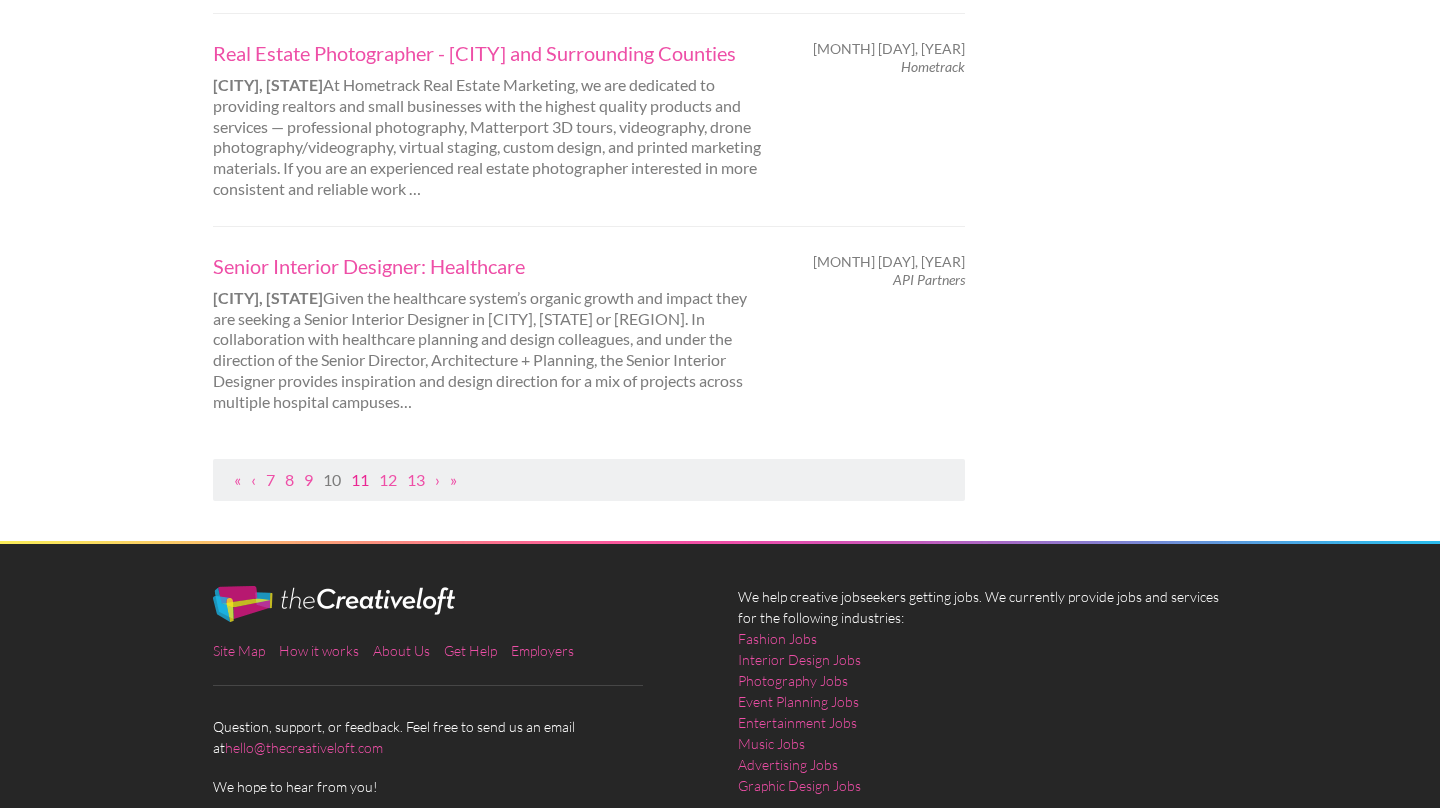click on "11" at bounding box center [360, 479] 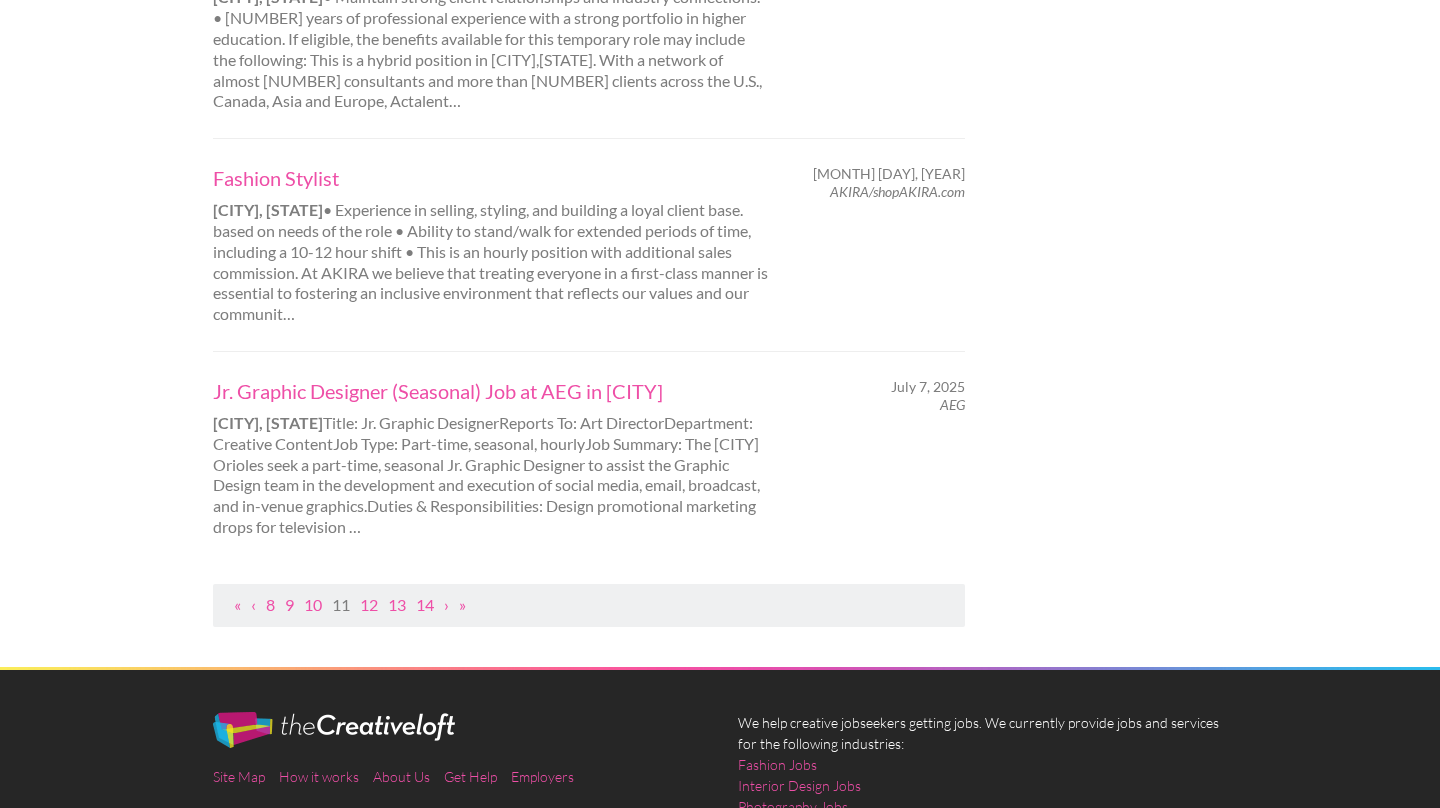 scroll, scrollTop: 2070, scrollLeft: 0, axis: vertical 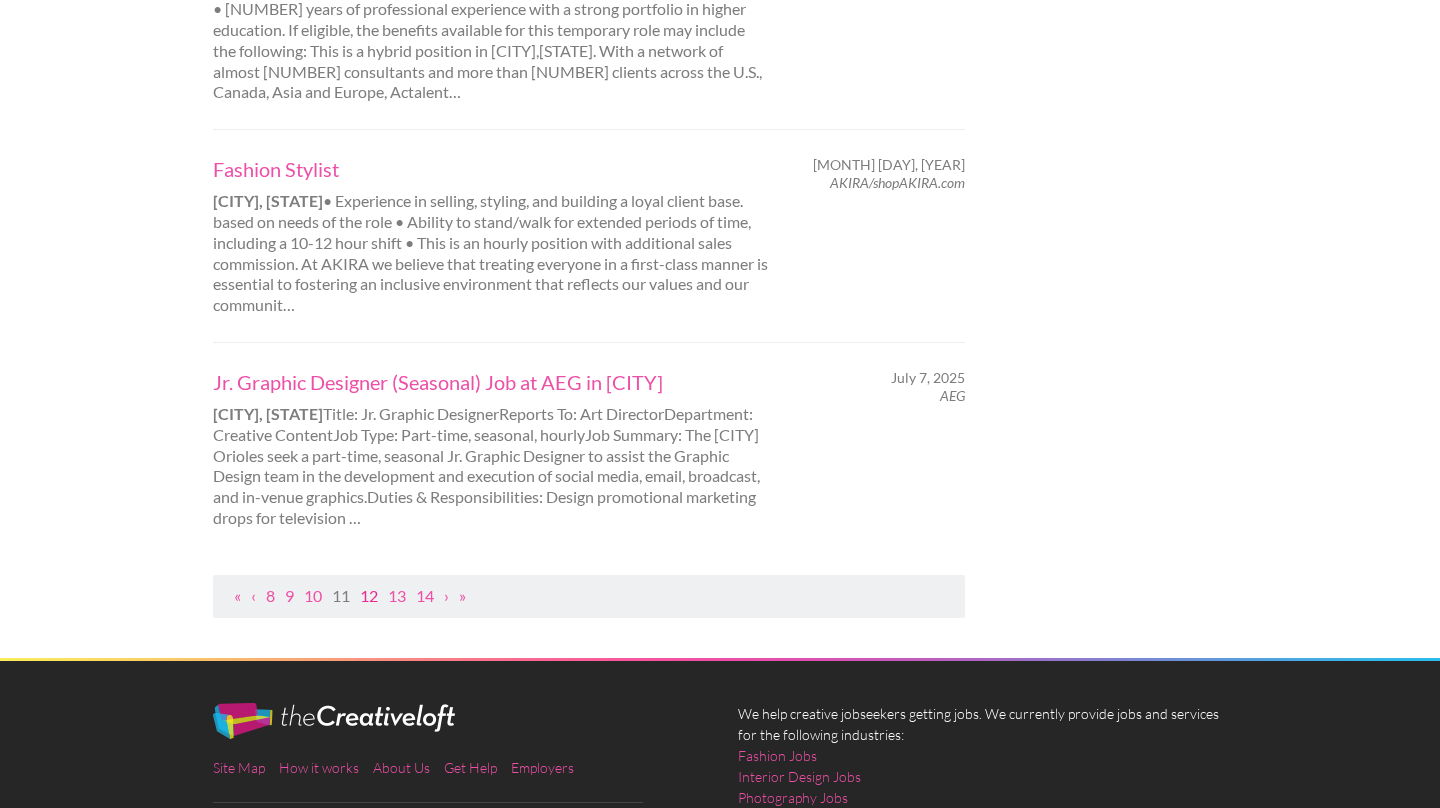 click on "12" at bounding box center [369, 595] 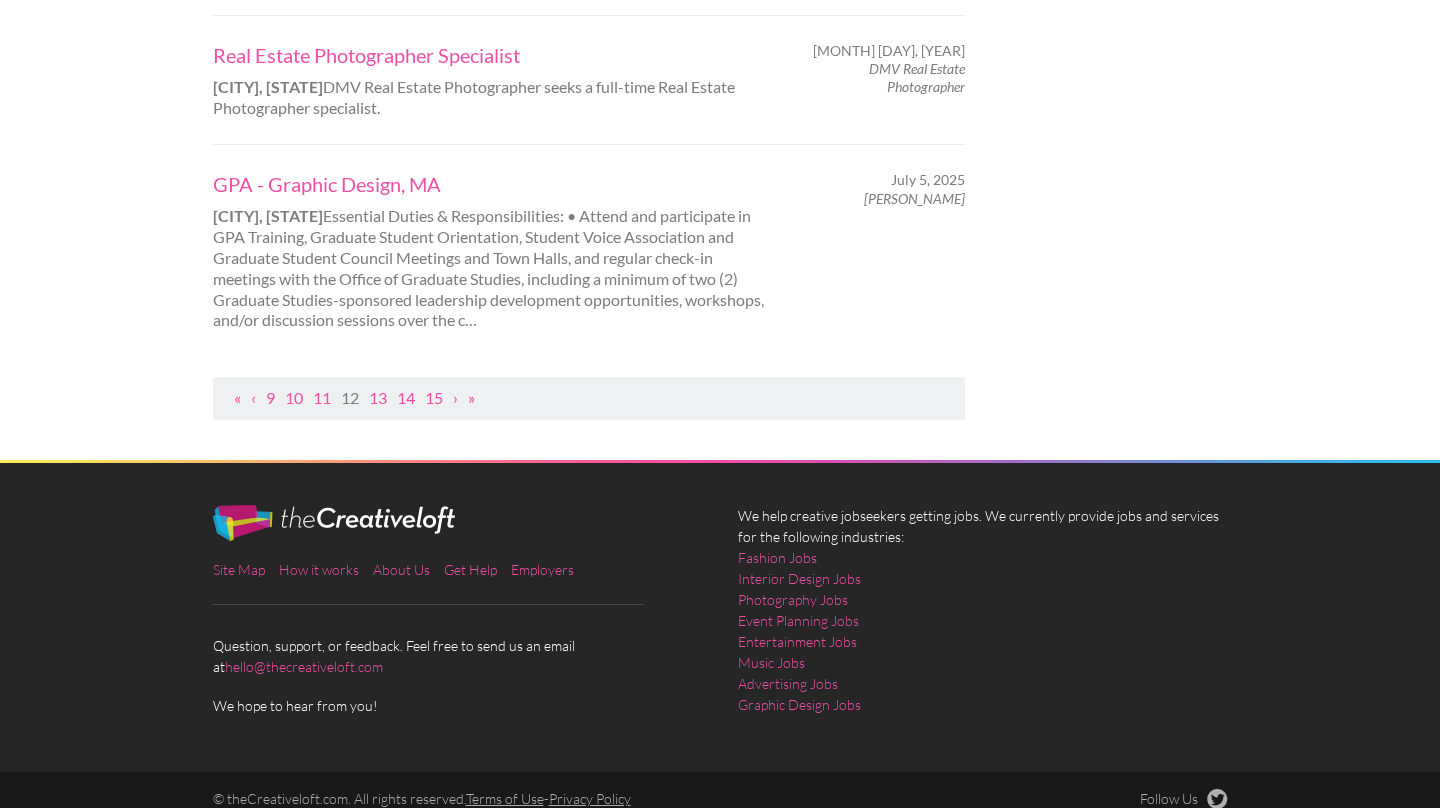 scroll, scrollTop: 0, scrollLeft: 0, axis: both 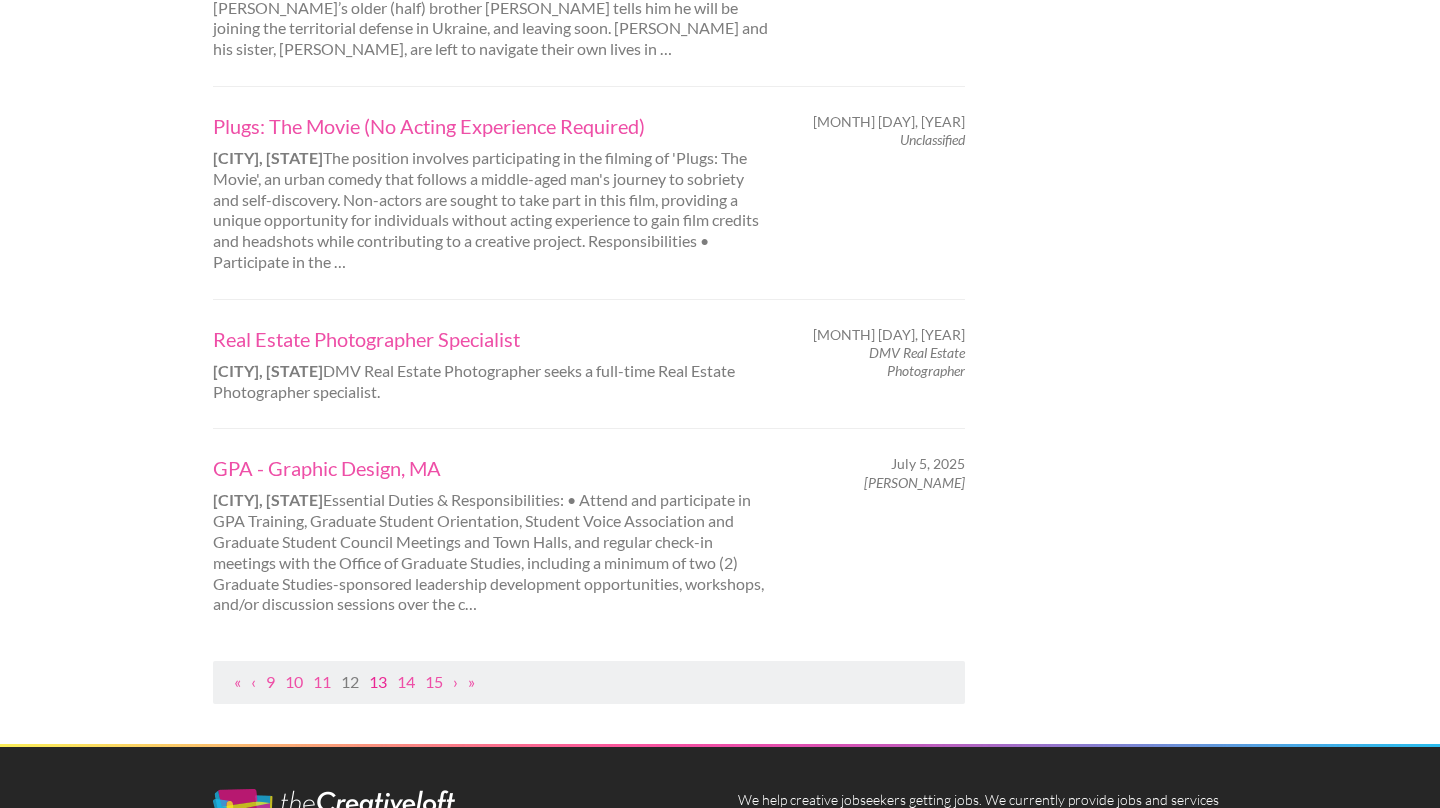 click on "13" at bounding box center [378, 681] 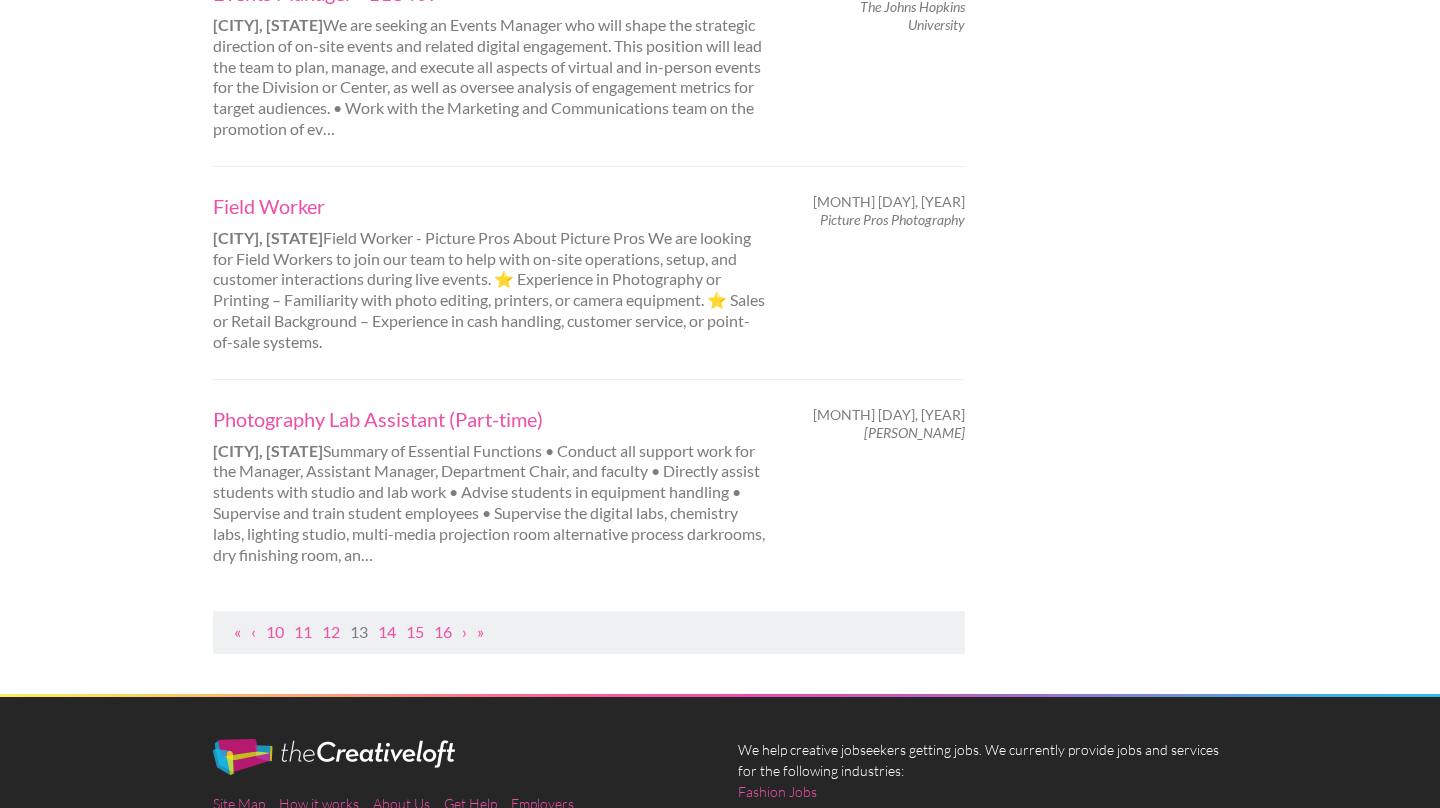 scroll, scrollTop: 2025, scrollLeft: 0, axis: vertical 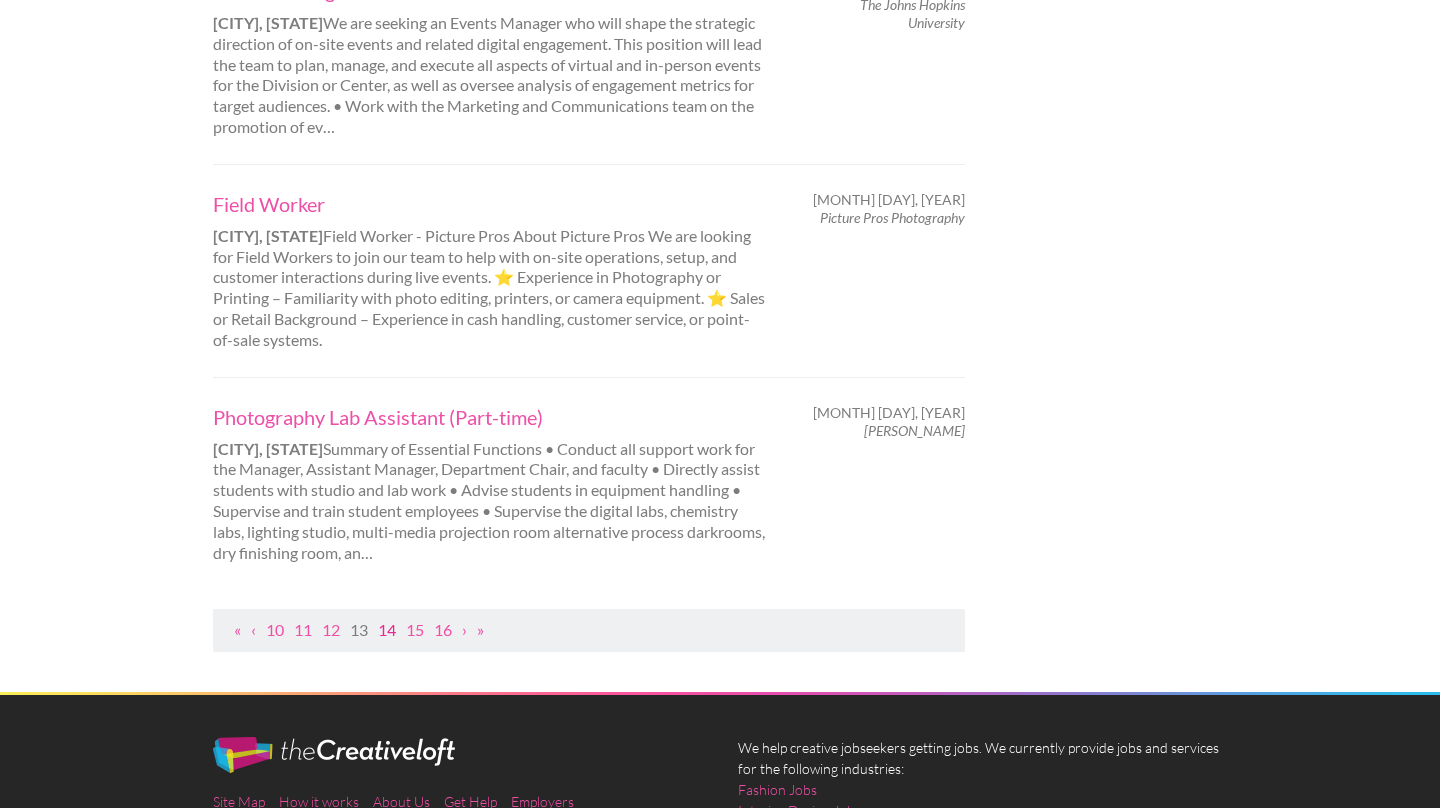 click on "14" at bounding box center [387, 629] 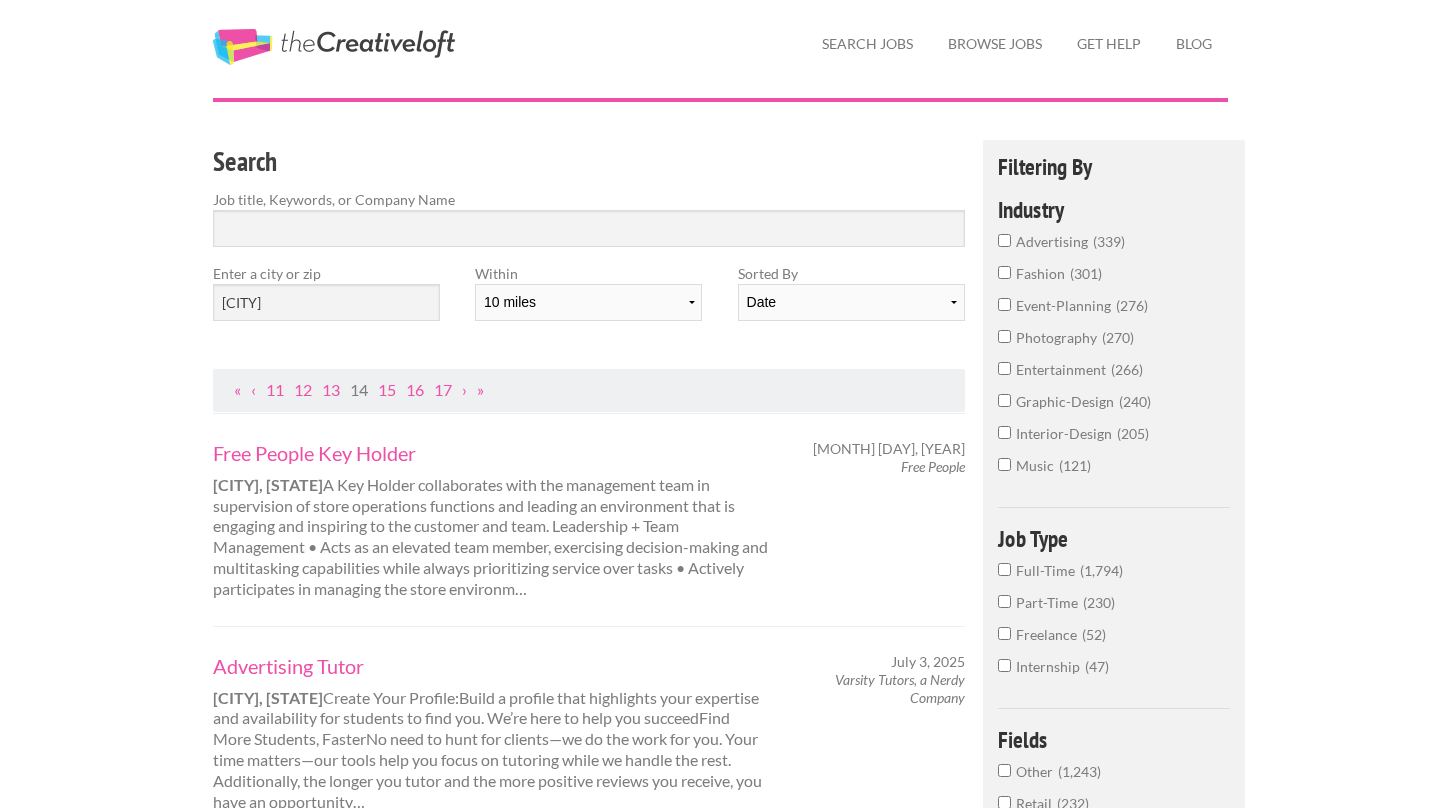 scroll, scrollTop: 0, scrollLeft: 0, axis: both 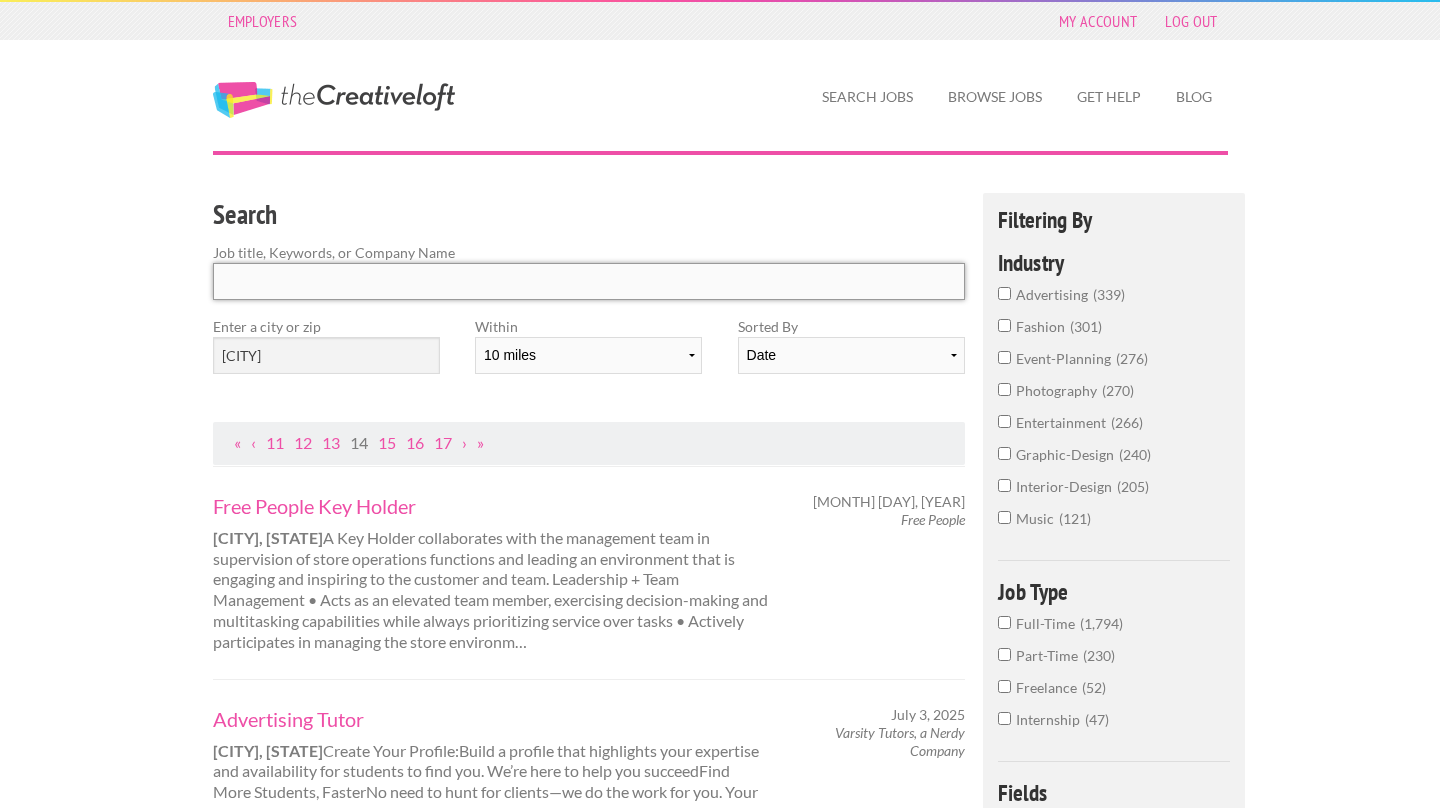 click at bounding box center (589, 281) 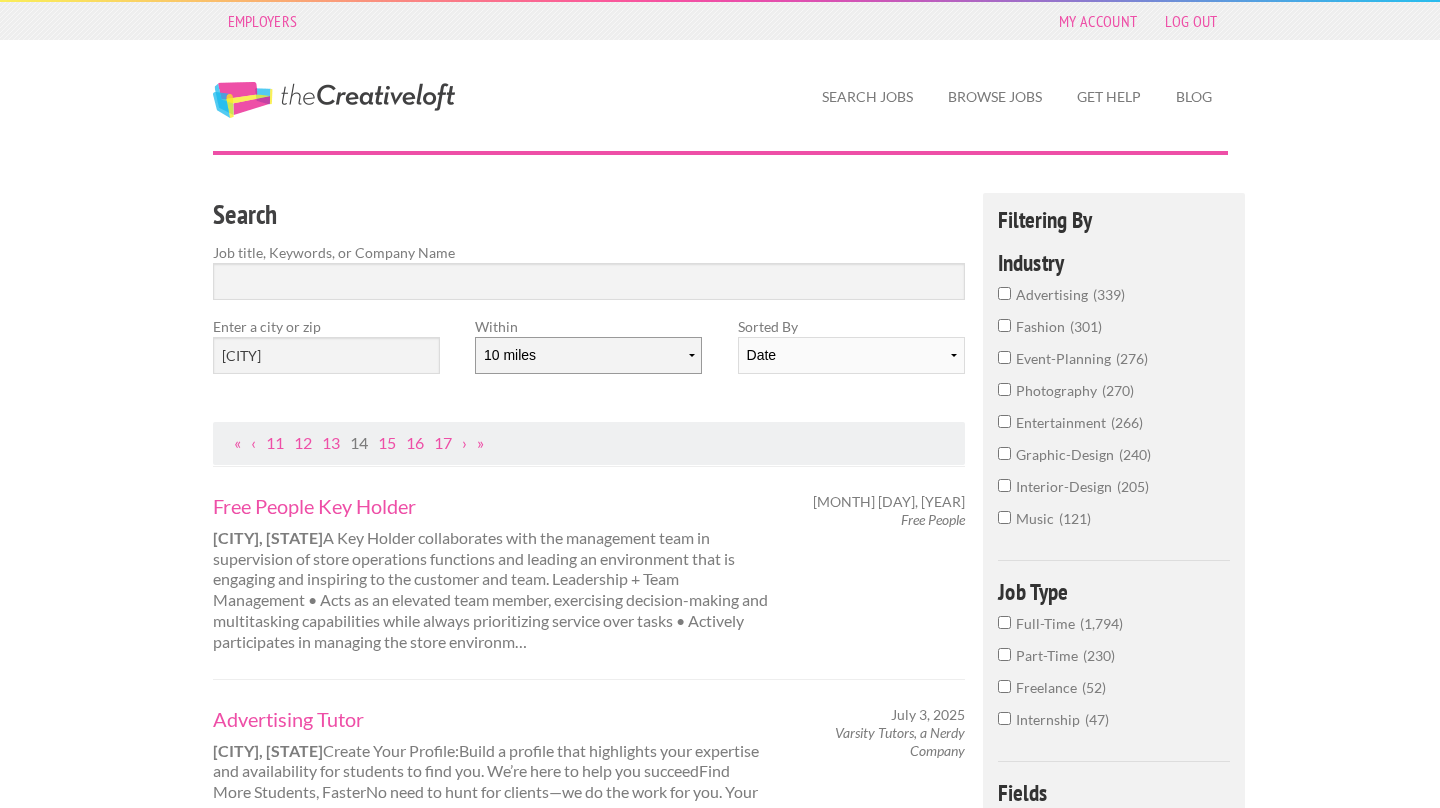 click on "10 miles
20 miles
50 miles
100 miles
200 miles
300 miles
400 miles
500 miles" at bounding box center (588, 355) 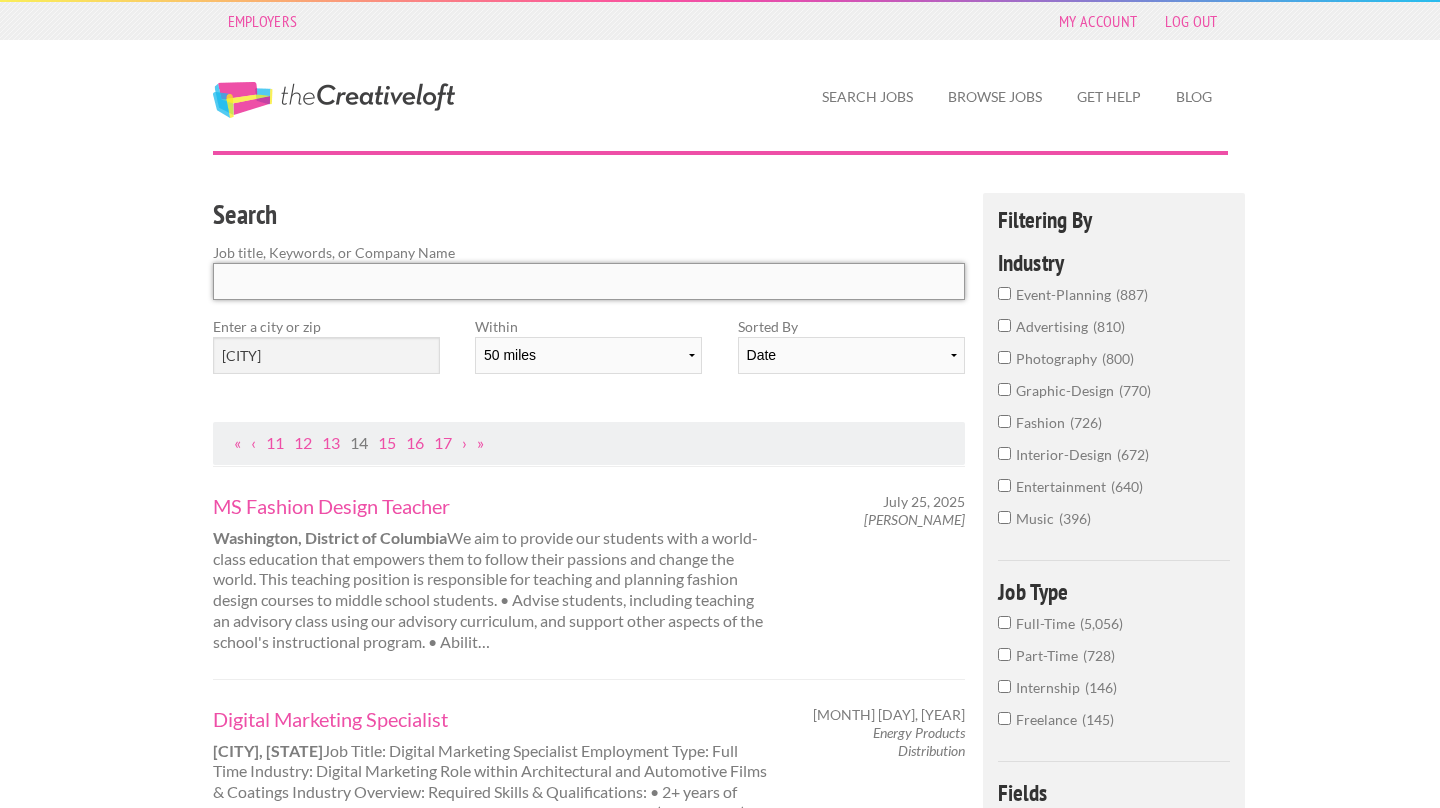 click at bounding box center (589, 281) 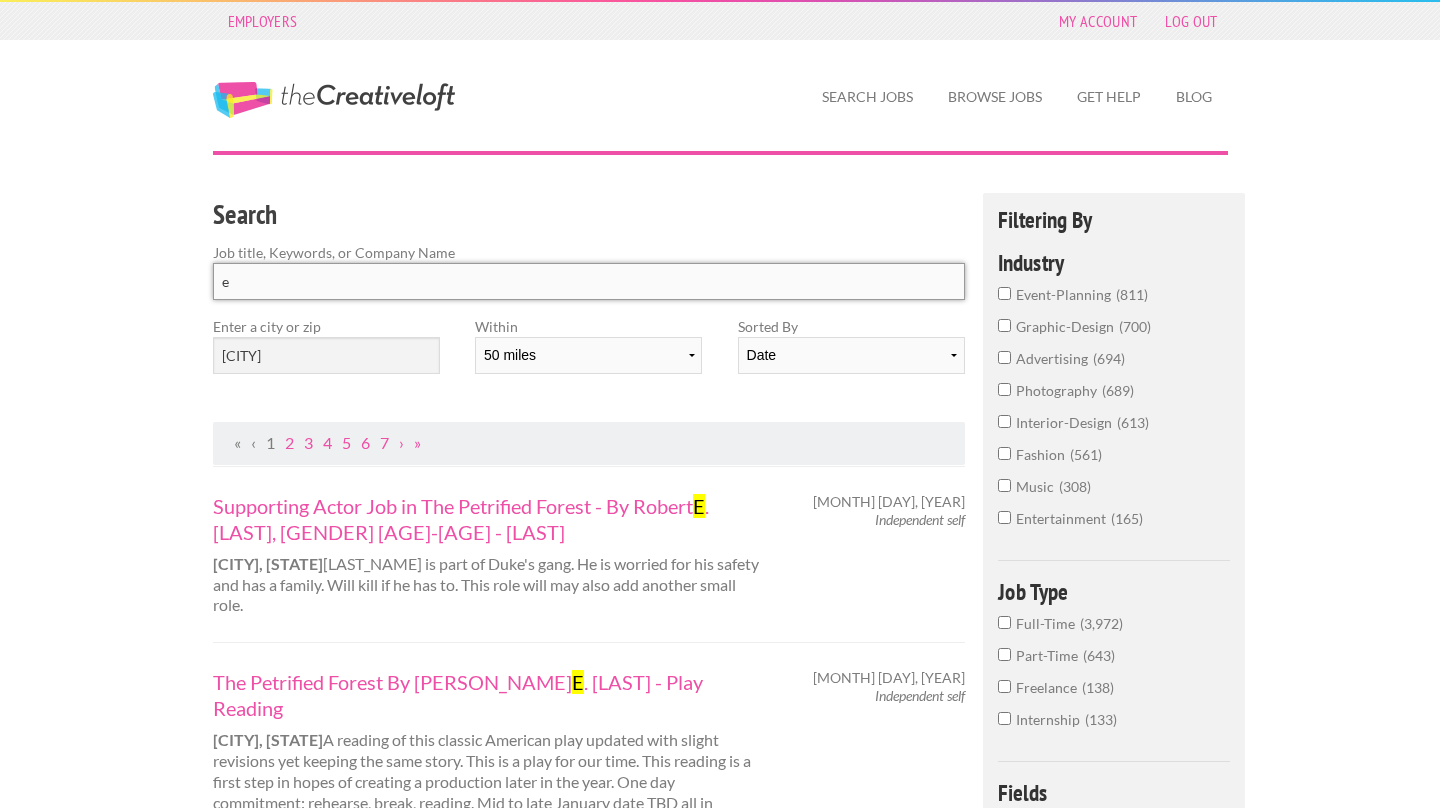 type 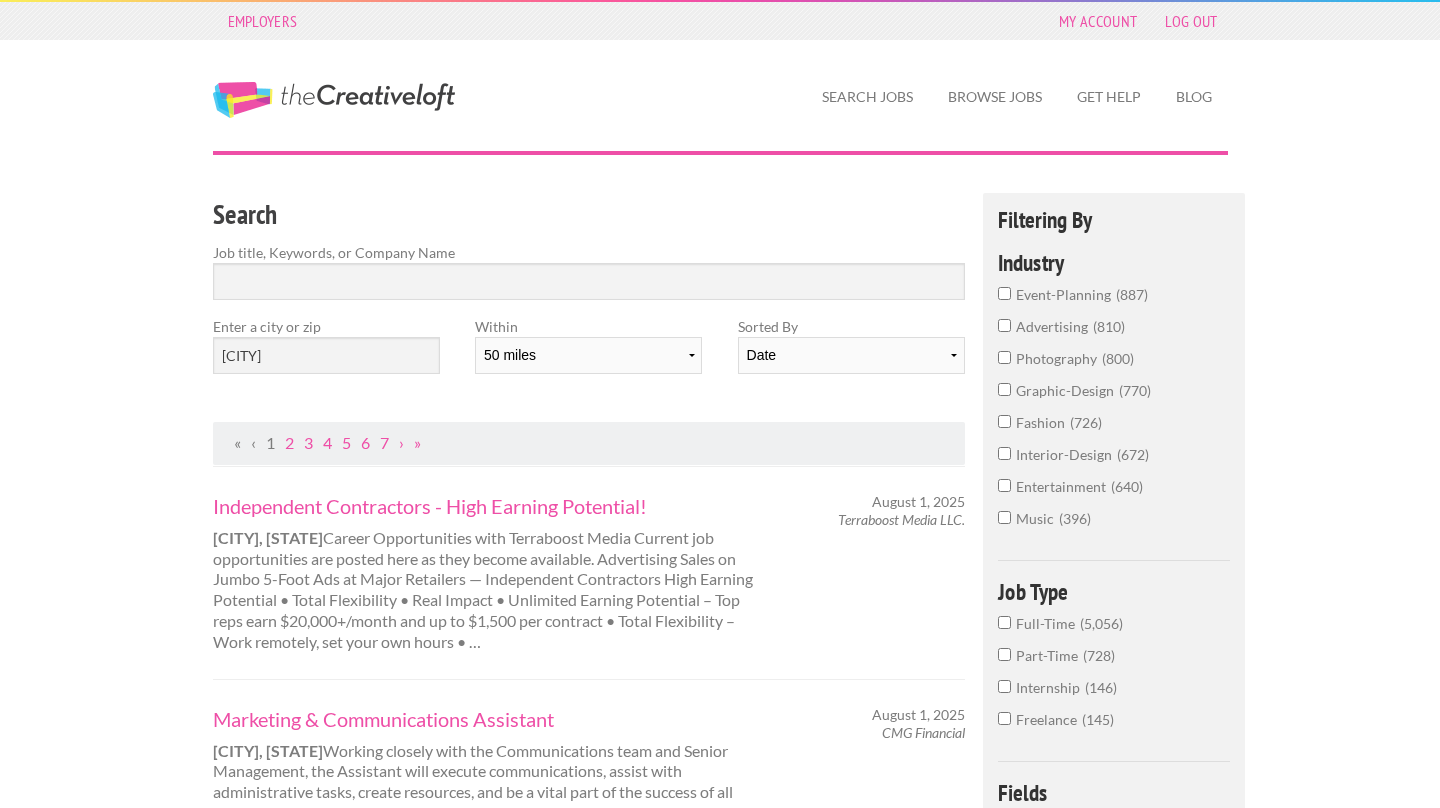 click on "event-planning 887" at bounding box center [1004, 293] 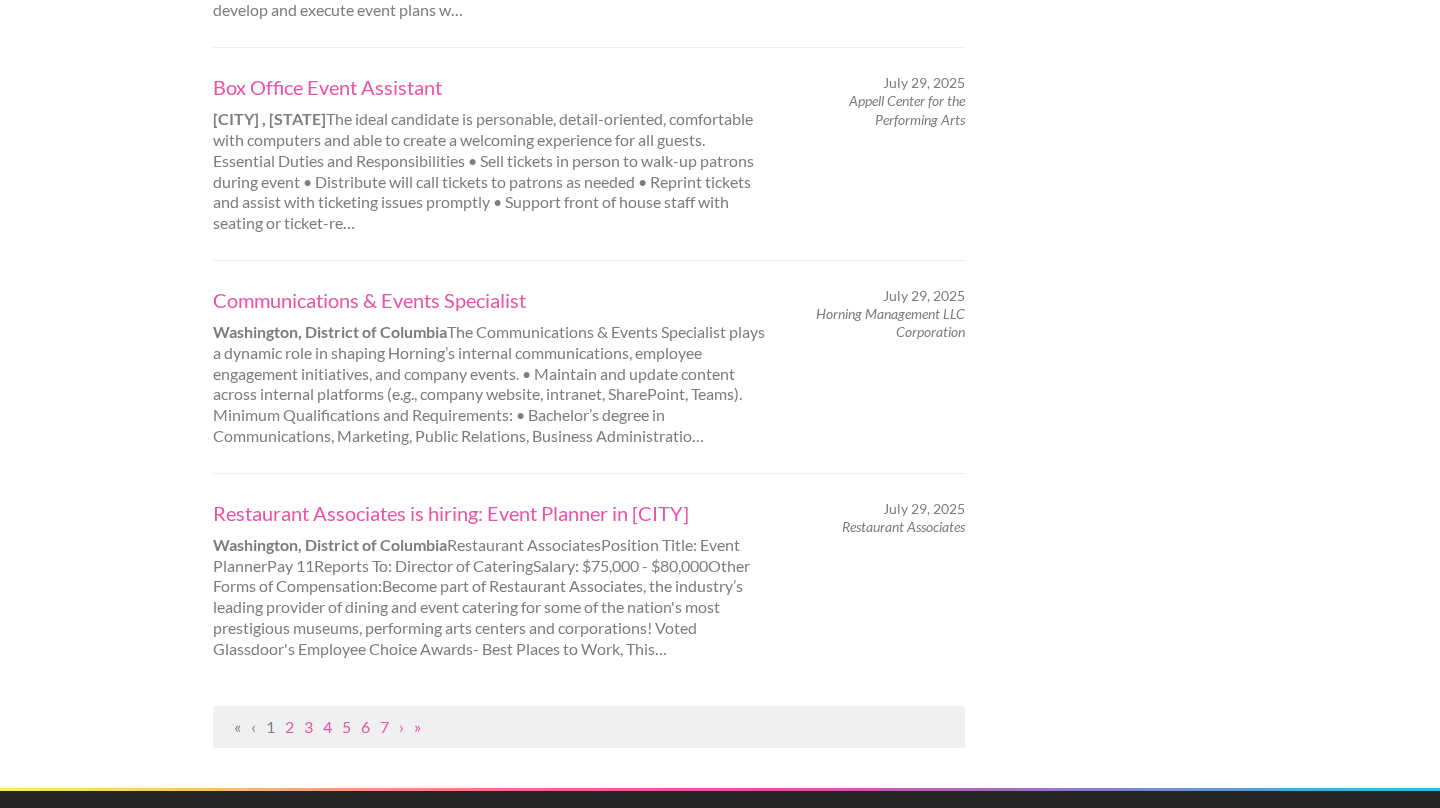 scroll, scrollTop: 1951, scrollLeft: 0, axis: vertical 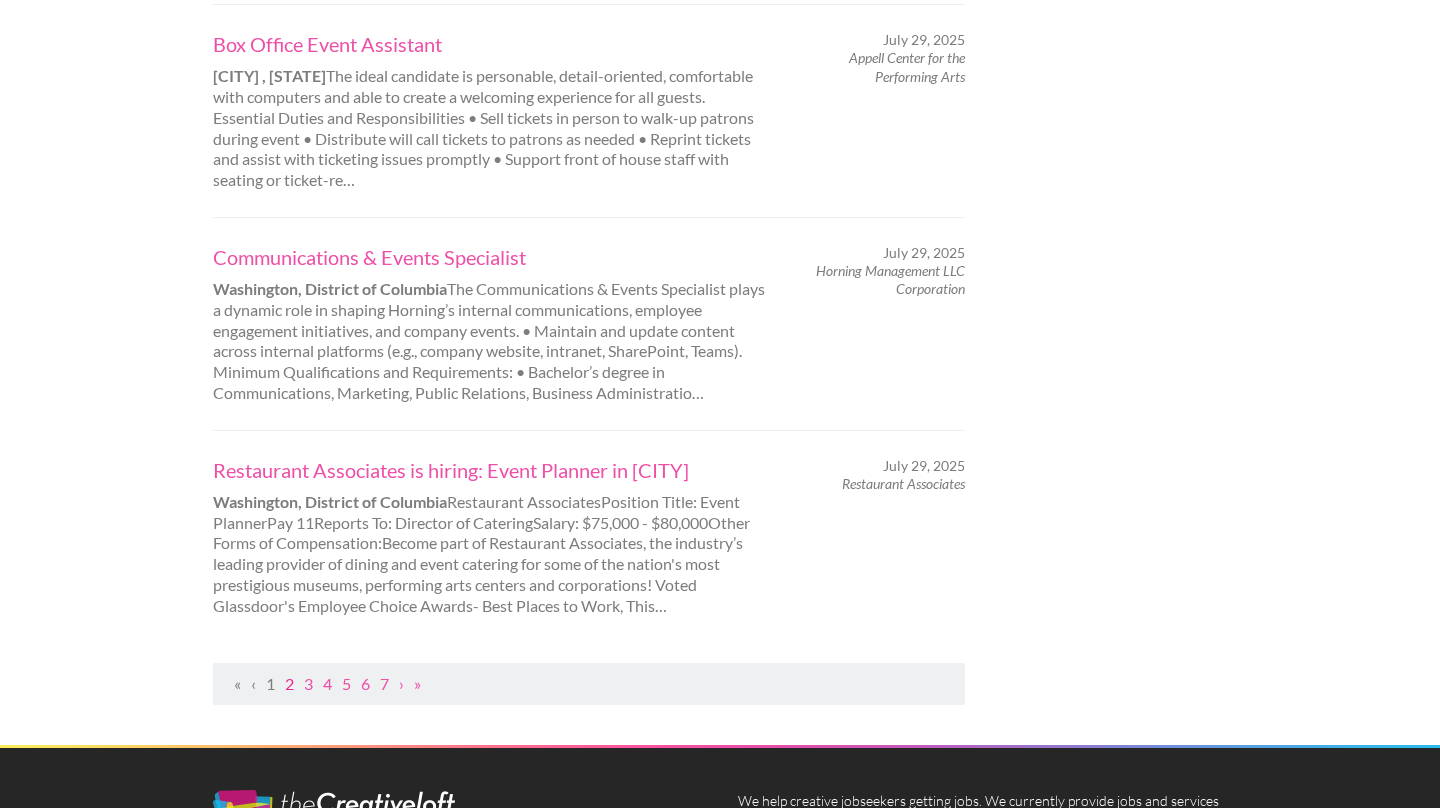click on "2" at bounding box center (289, 683) 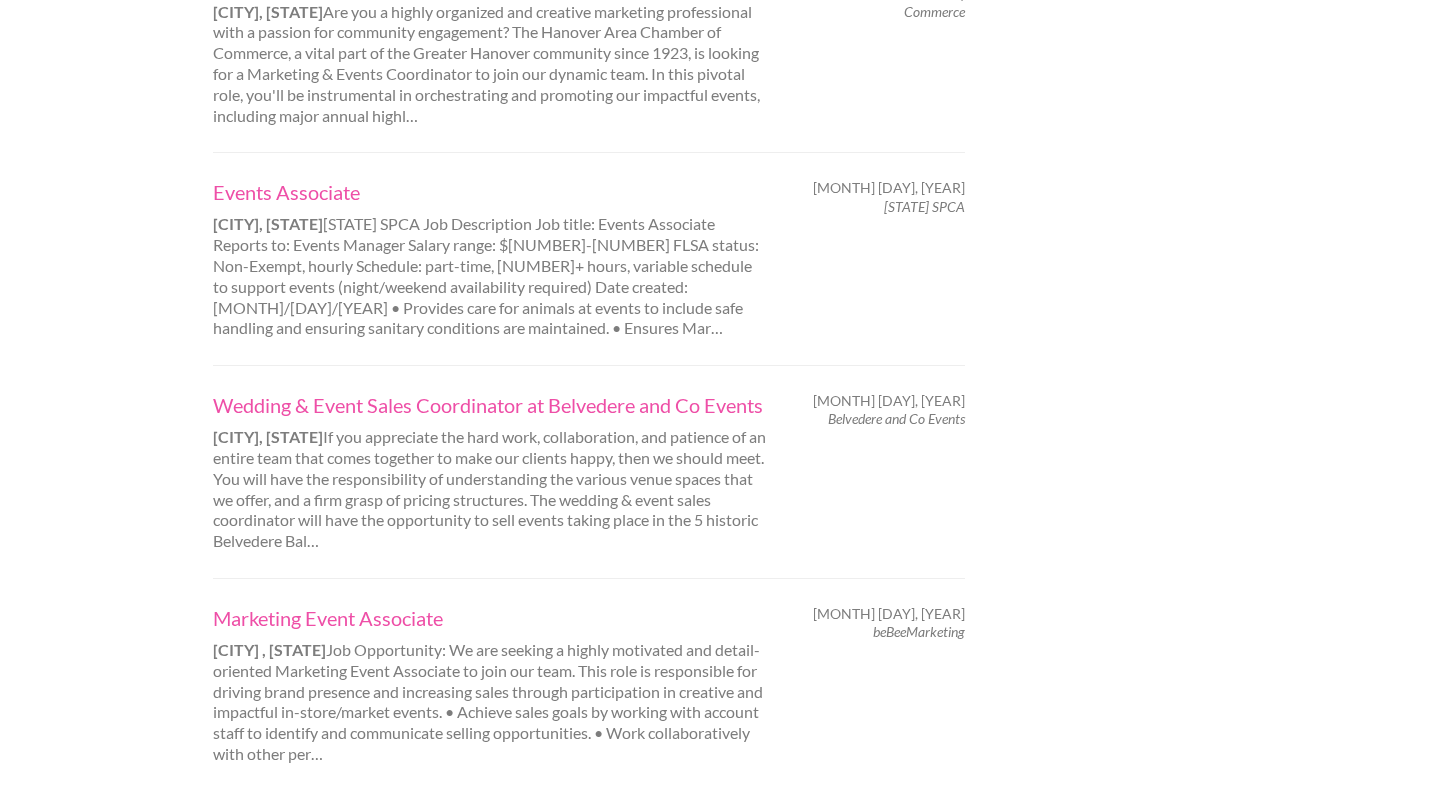 scroll, scrollTop: 1820, scrollLeft: 0, axis: vertical 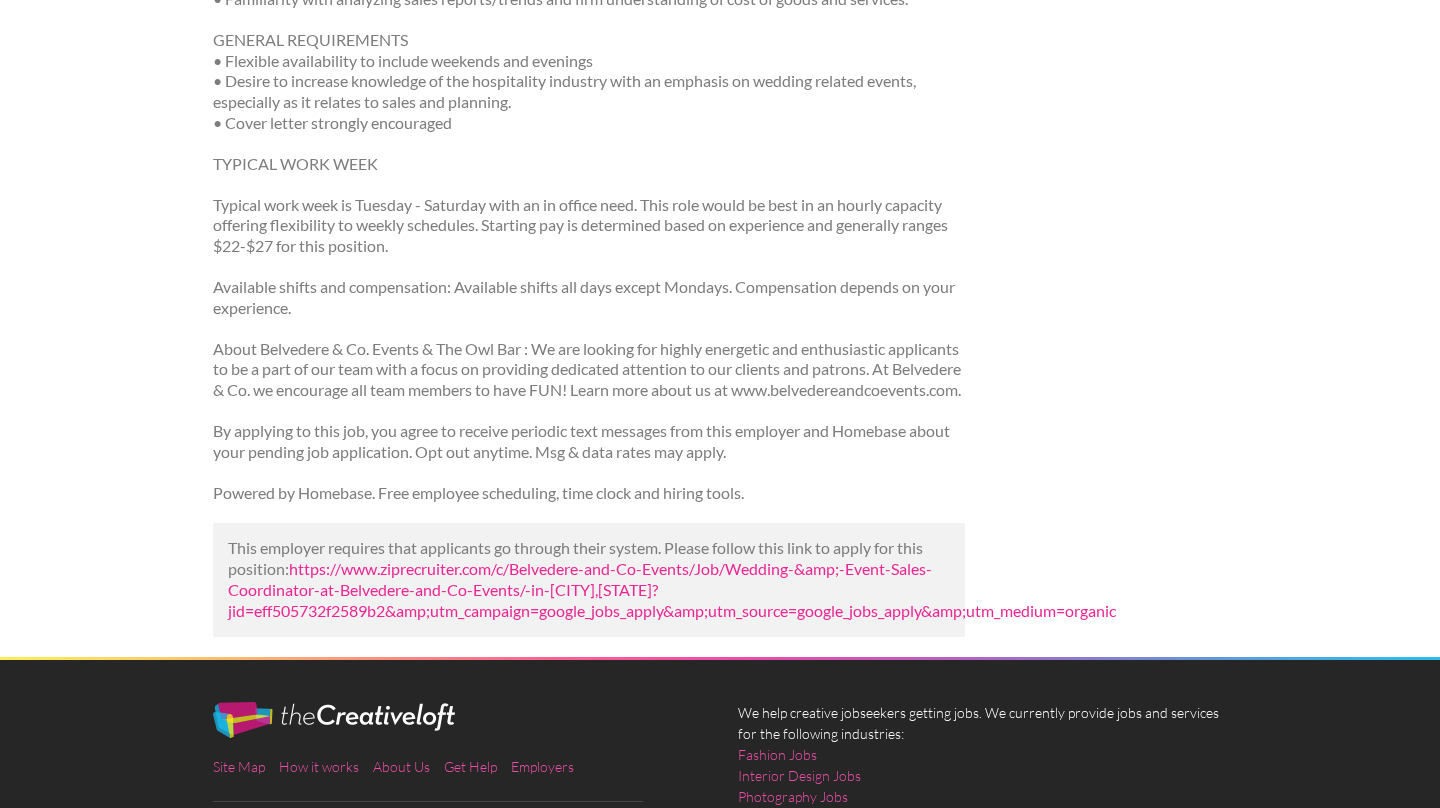 click on "https://www.ziprecruiter.com/c/Belvedere-and-Co-Events/Job/Wedding-&-Event-Sales-Coordinator-at-Belvedere-and-Co-Events/-in-Baltimore,MD?jid=eff505732f2589b2&utm_campaign=google_jobs_apply&utm_source=google_jobs_apply&utm_medium=organic" at bounding box center (672, 589) 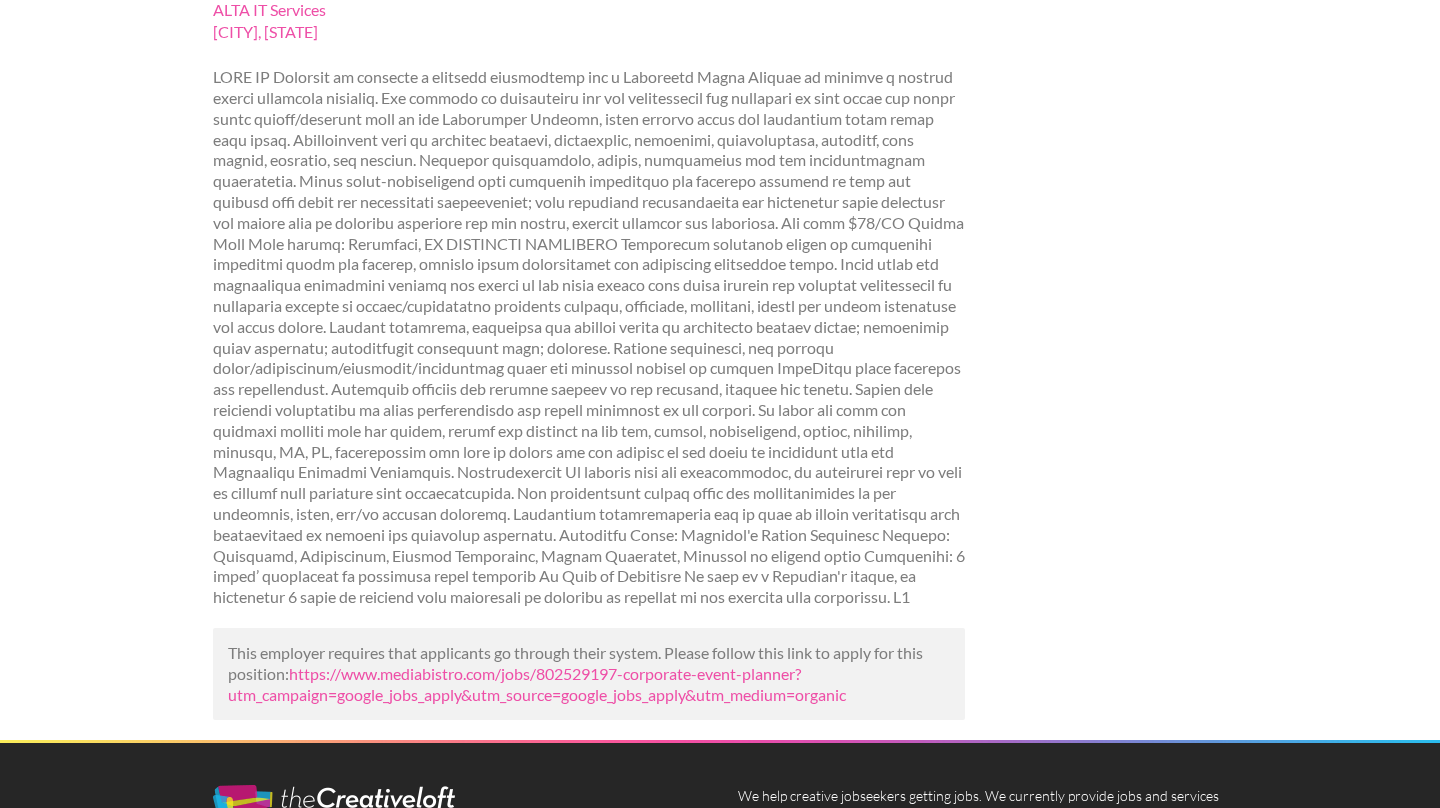 scroll, scrollTop: 258, scrollLeft: 0, axis: vertical 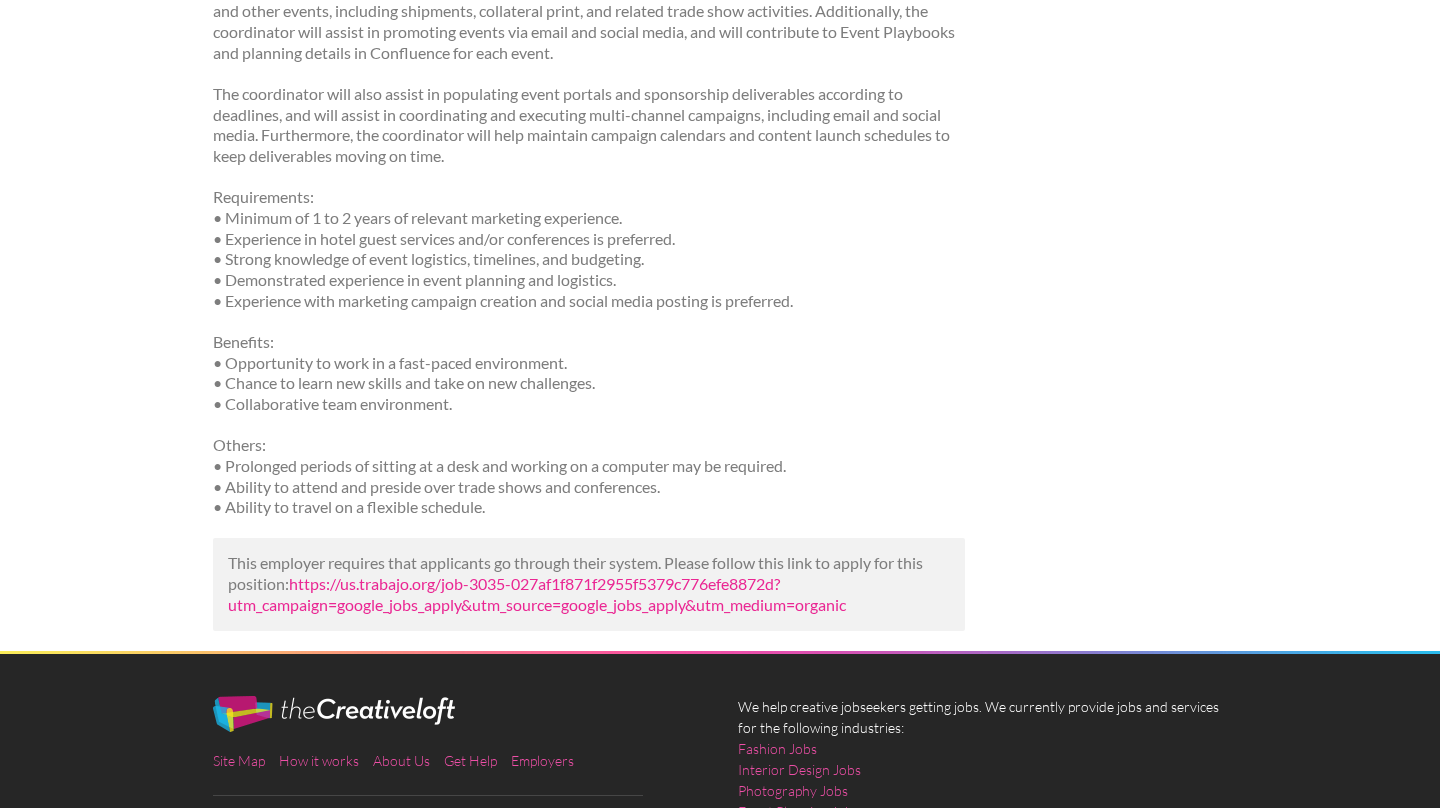click on "https://us.trabajo.org/job-3035-027af1f871f2955f5379c776efe8872d?utm_campaign=google_jobs_apply&utm_source=google_jobs_apply&utm_medium=organic" at bounding box center [537, 594] 